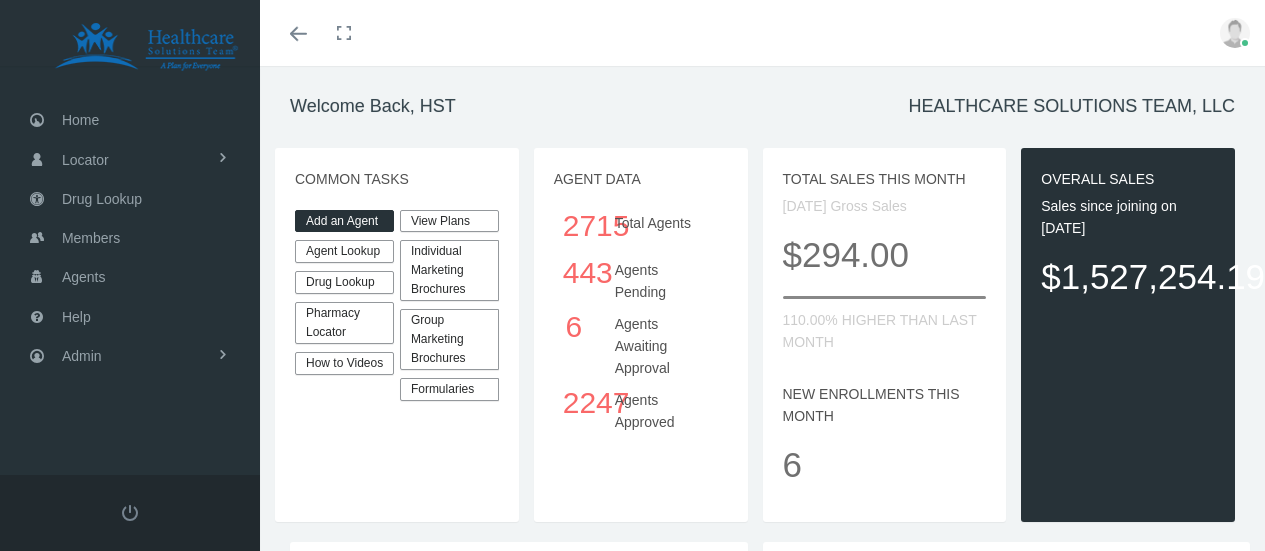 scroll, scrollTop: 0, scrollLeft: 0, axis: both 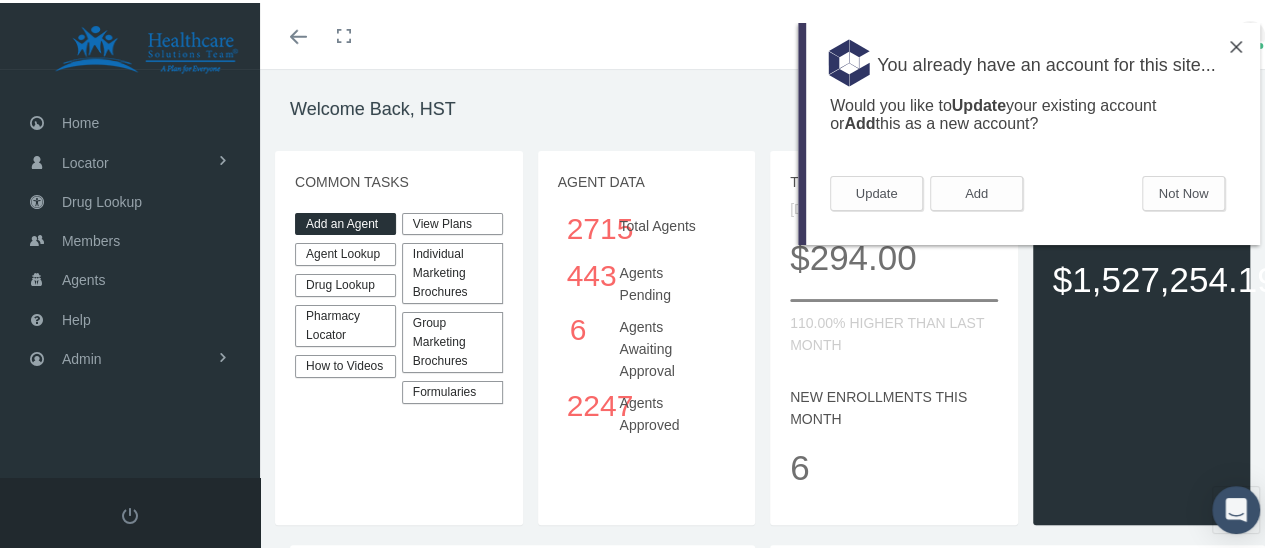 click on "Add an Agent" at bounding box center [345, 221] 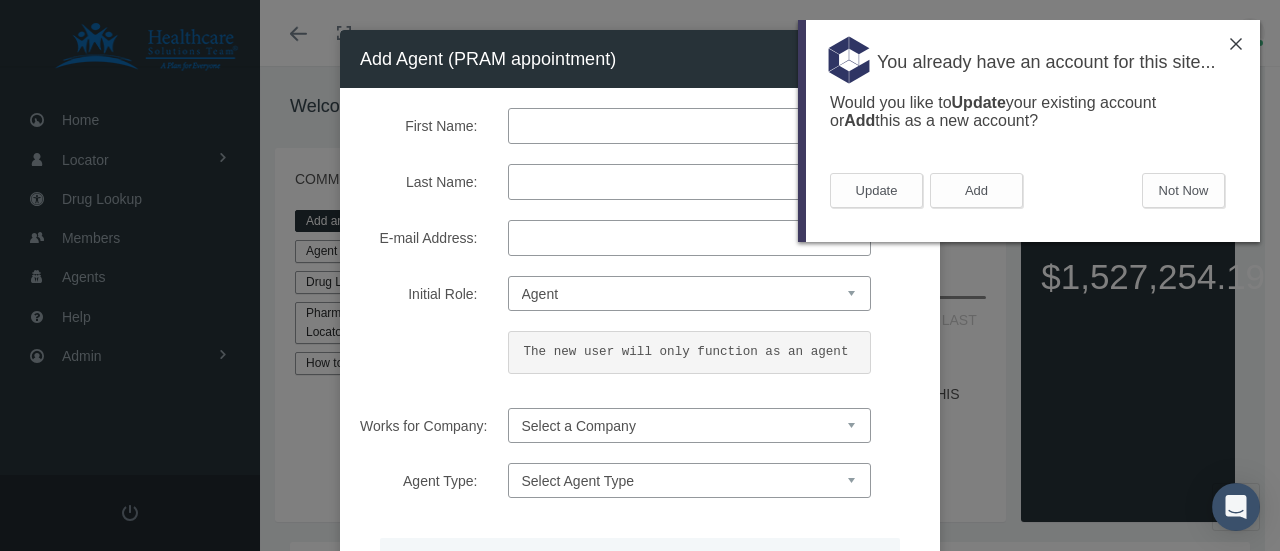 click on "First Name:" at bounding box center (689, 126) 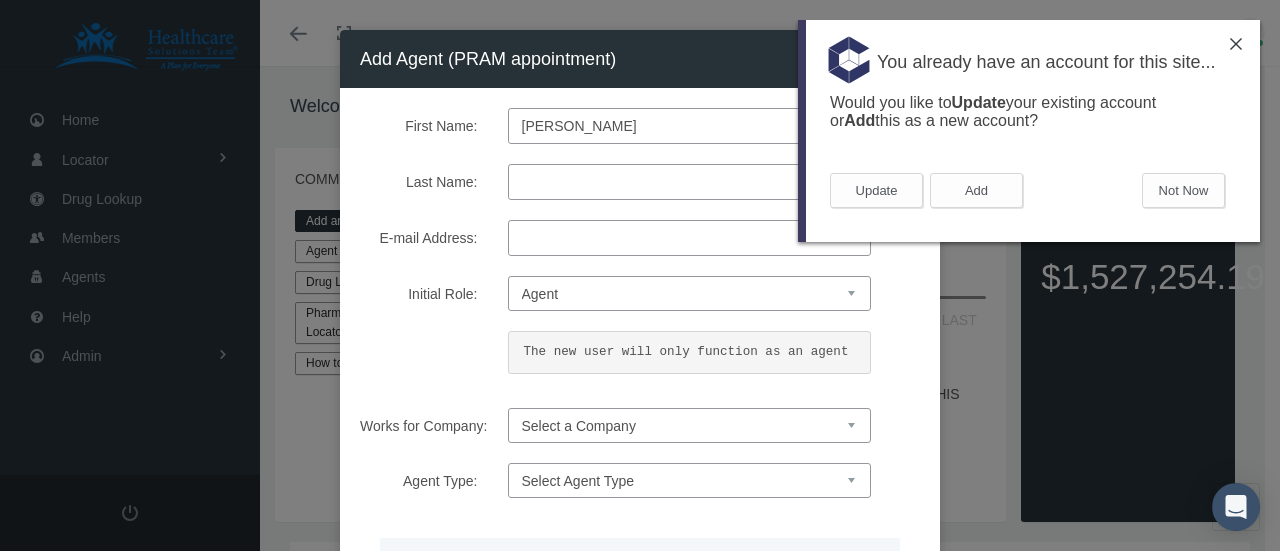 type on "[PERSON_NAME]" 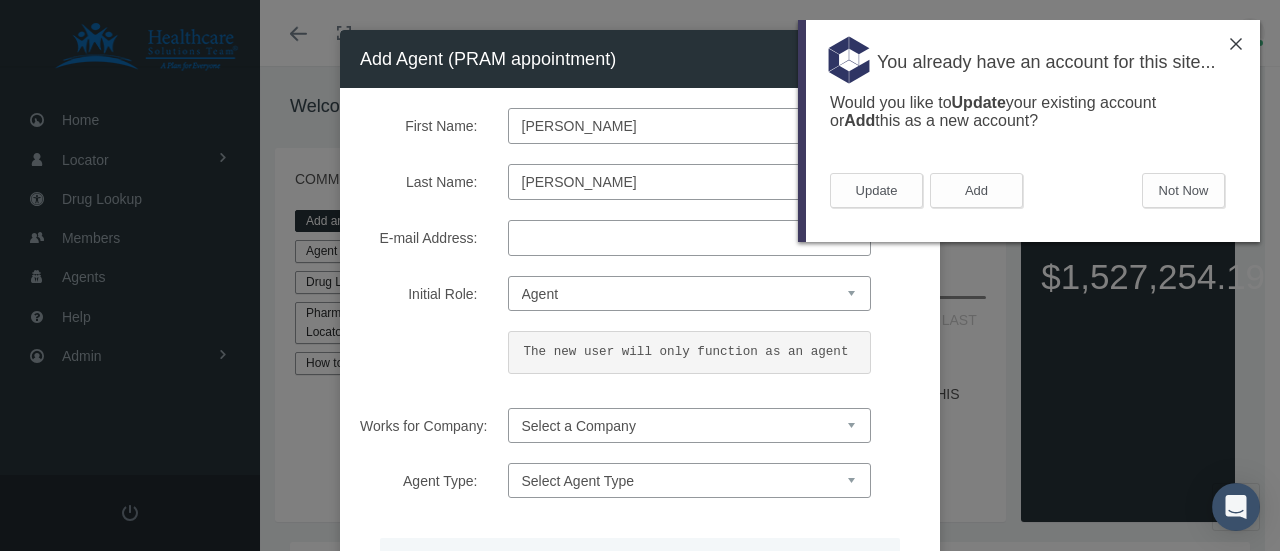 type on "[PERSON_NAME]" 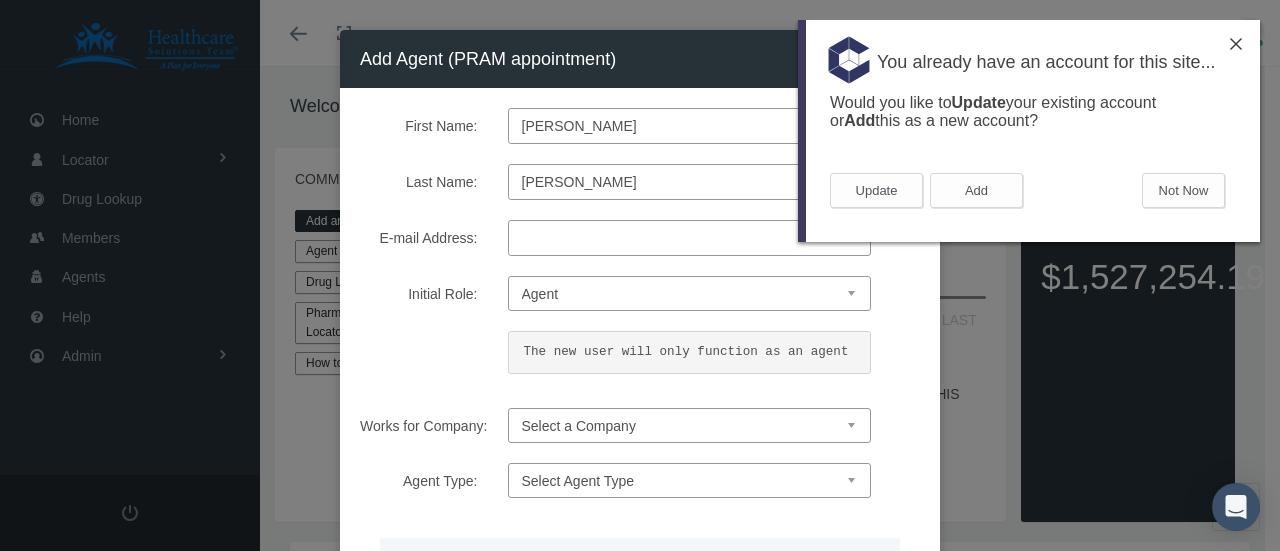 paste on "[EMAIL_ADDRESS][DOMAIN_NAME]" 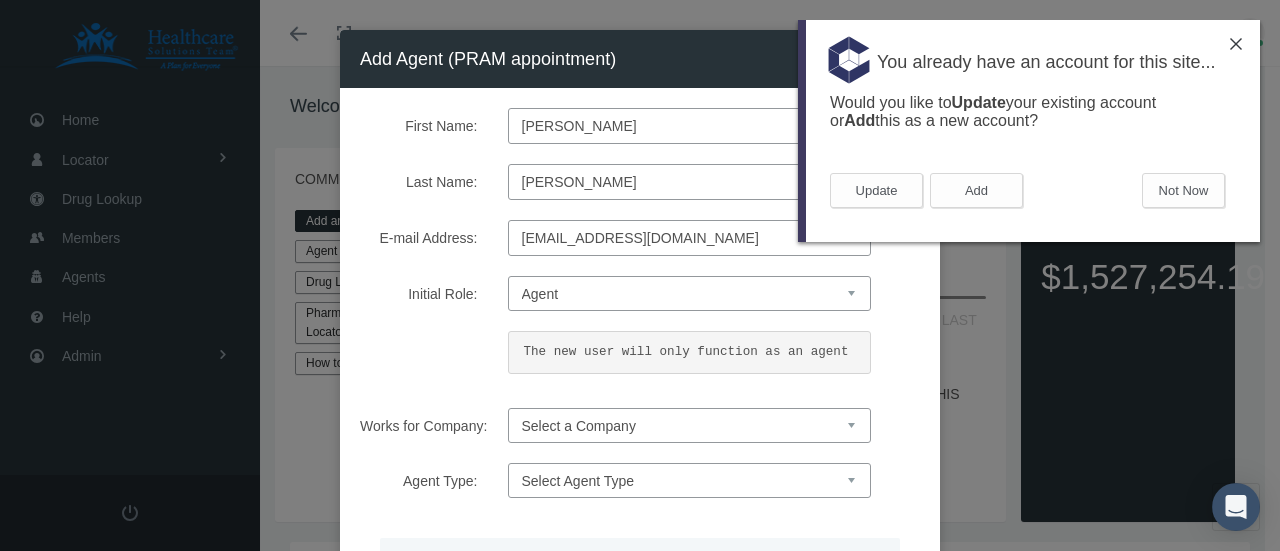 type on "[EMAIL_ADDRESS][DOMAIN_NAME]" 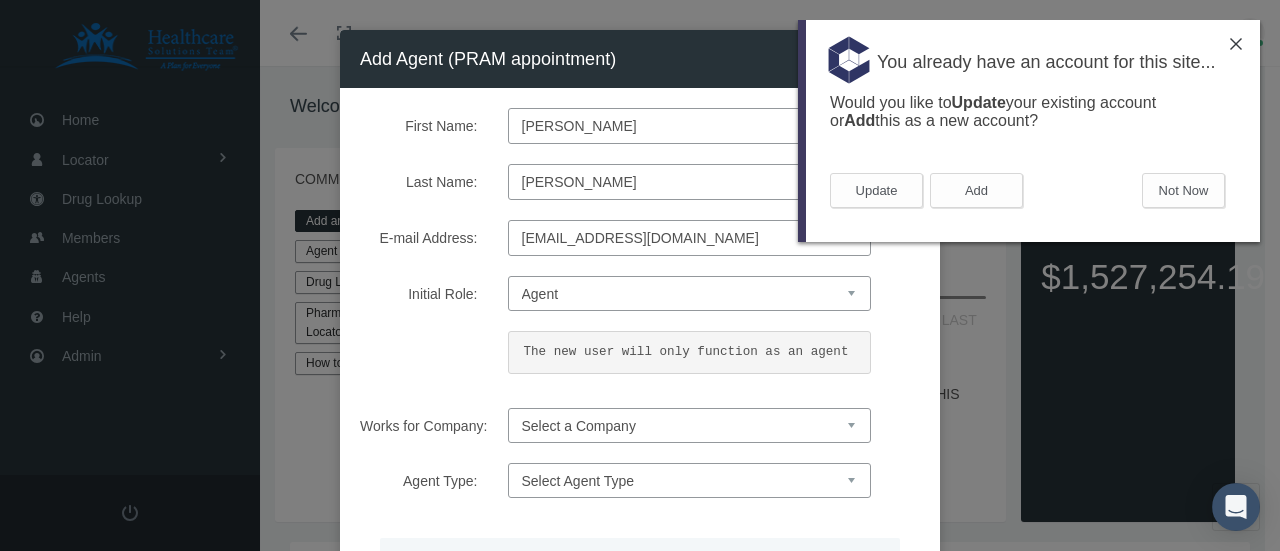 select on "4847" 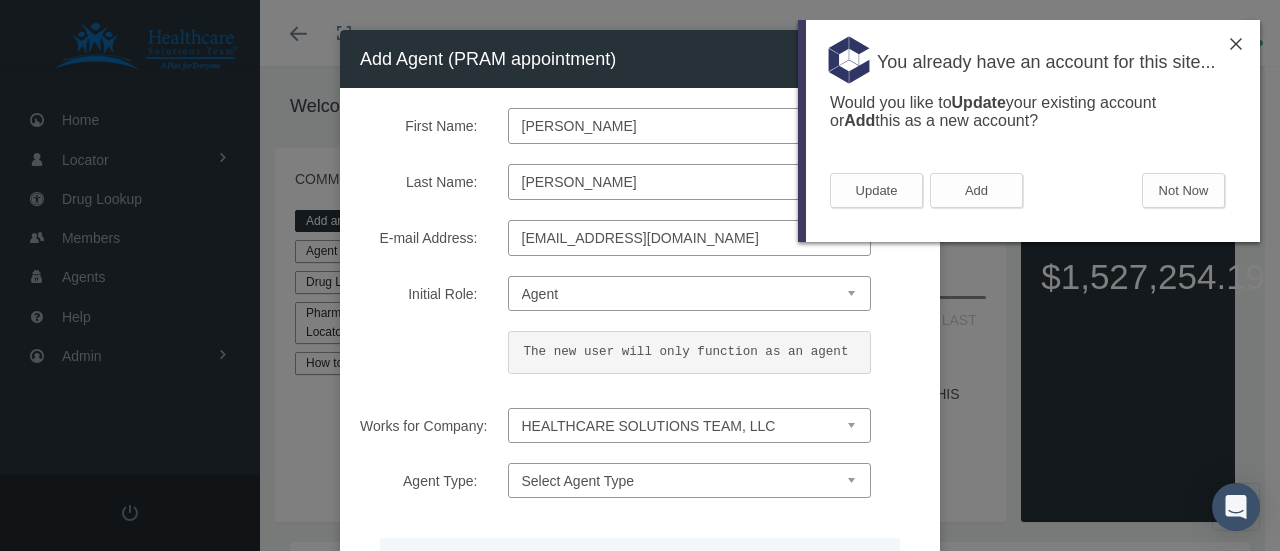 click on "Select a Company HEALTHCARE SOLUTIONS TEAM, LLC" at bounding box center [689, 425] 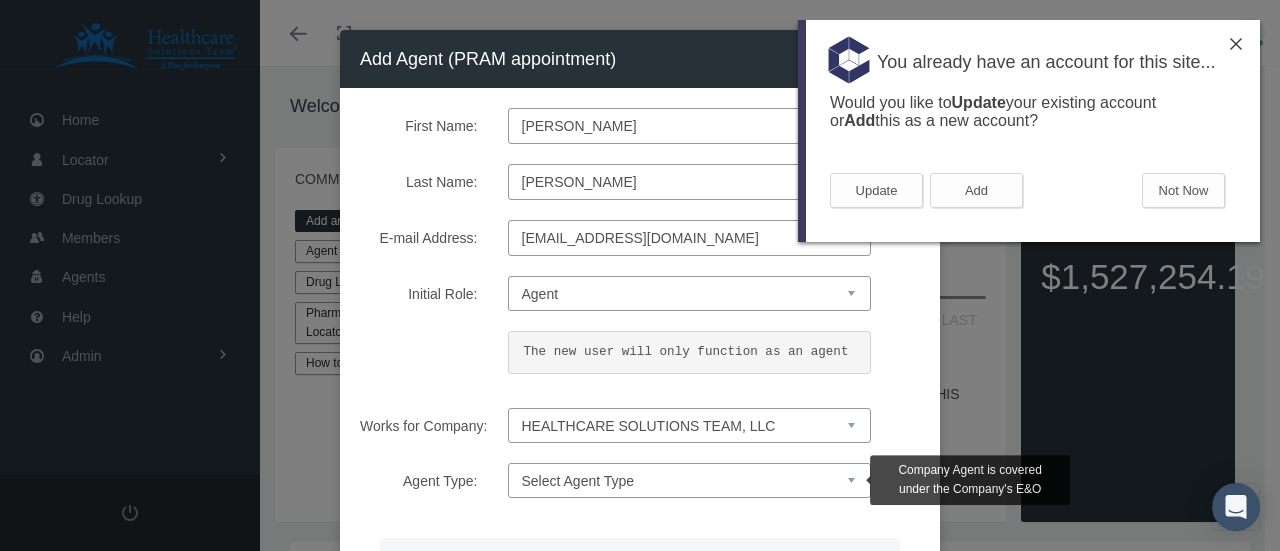 click on "Select Agent Type
Company Agent Associated Agent" at bounding box center (689, 480) 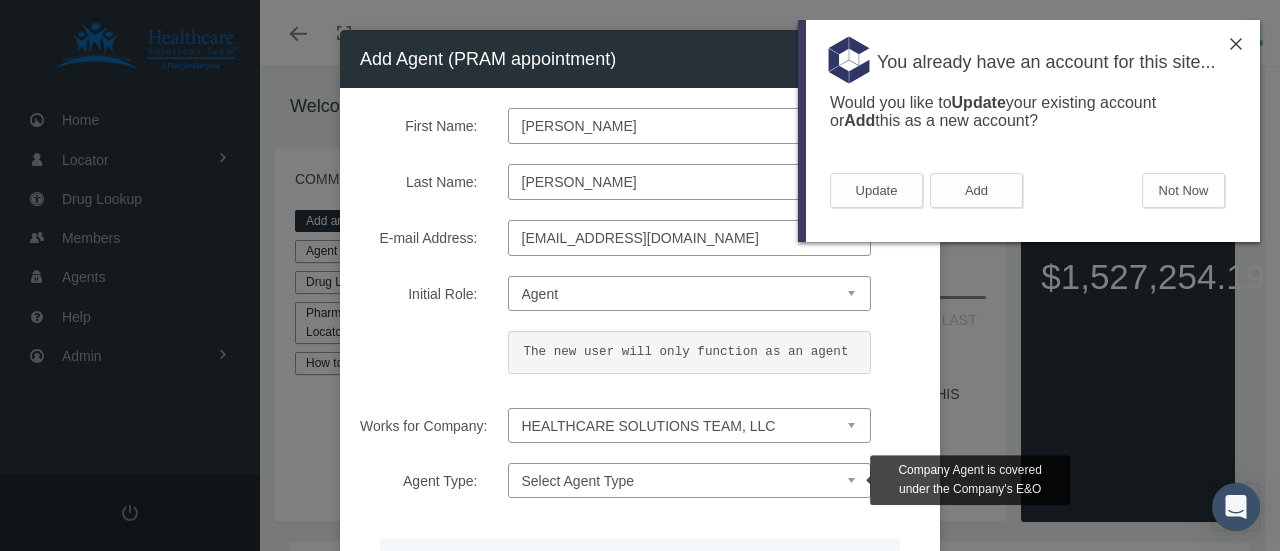 select on "2" 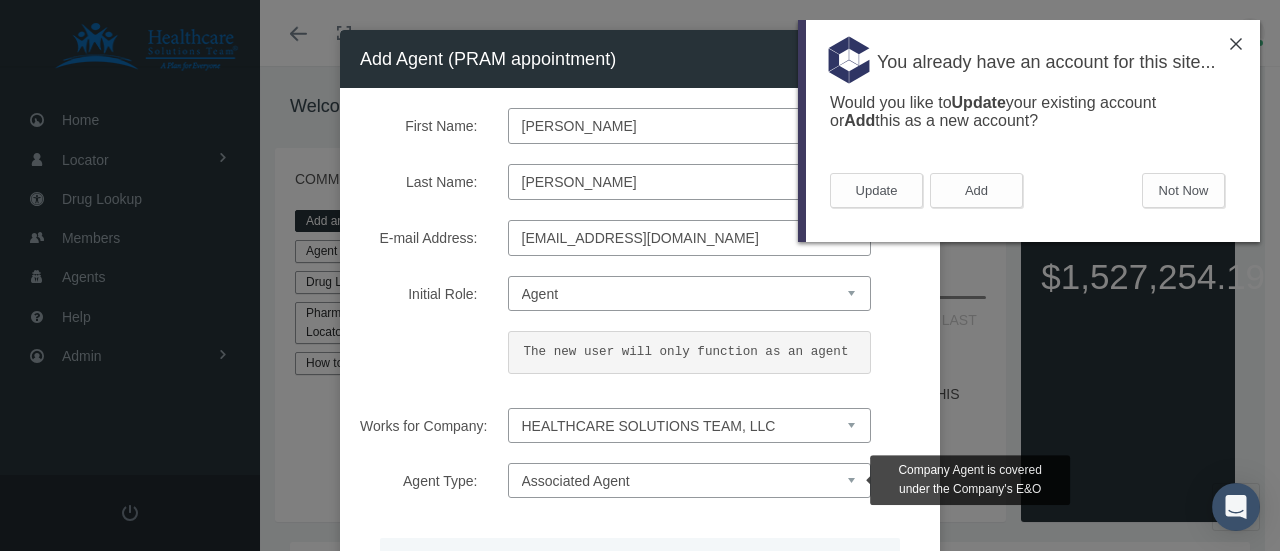 click on "Select Agent Type
Company Agent Associated Agent" at bounding box center (689, 480) 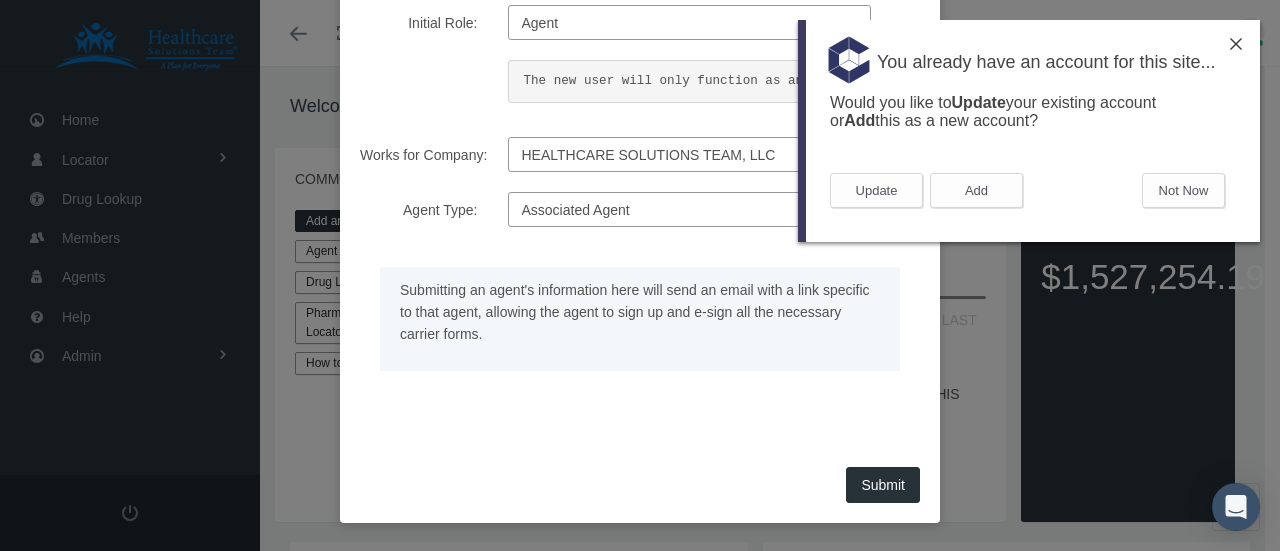 click on "Submitting an agent's information here will send an email with a link specific to that agent, allowing the agent to sign up and e-sign all the necessary carrier forms." at bounding box center [640, 334] 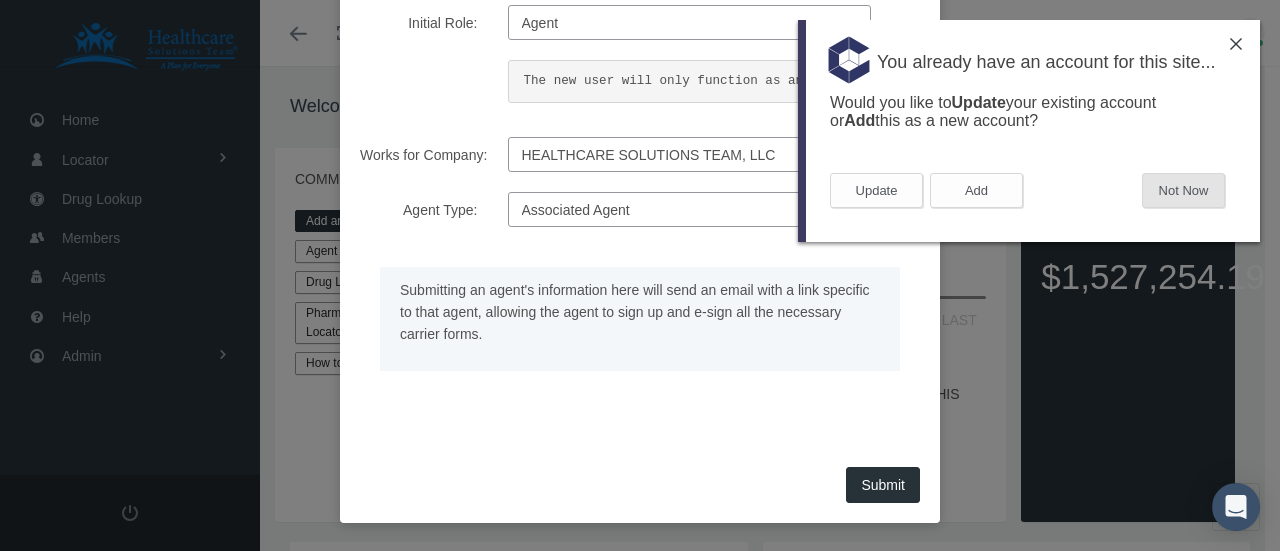 click on "Not Now" at bounding box center [1183, 190] 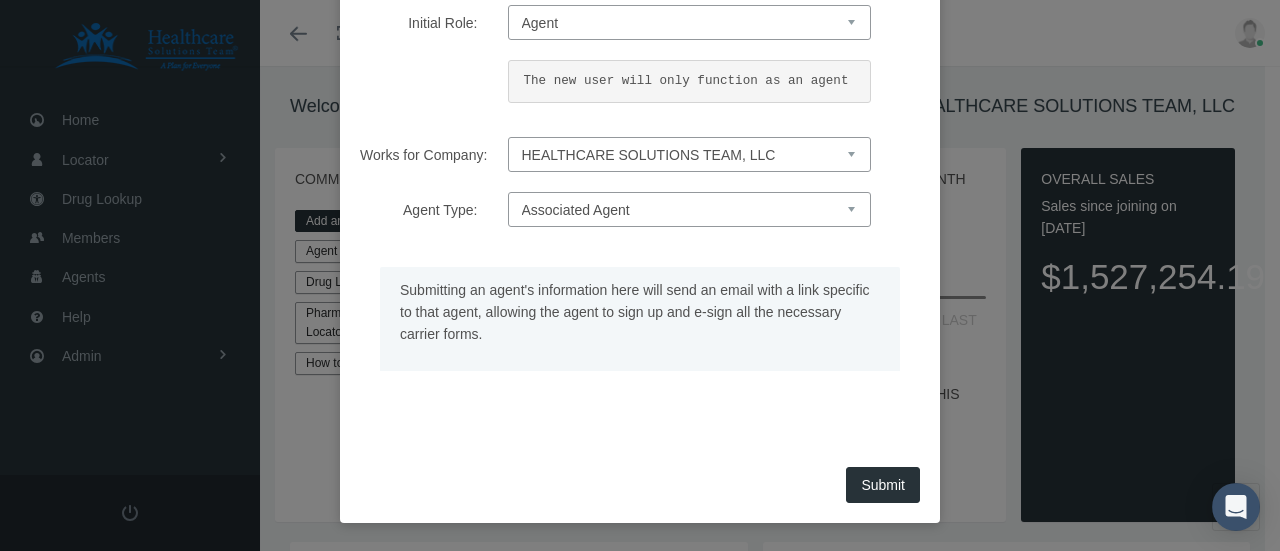 click on "Submit" at bounding box center (883, 485) 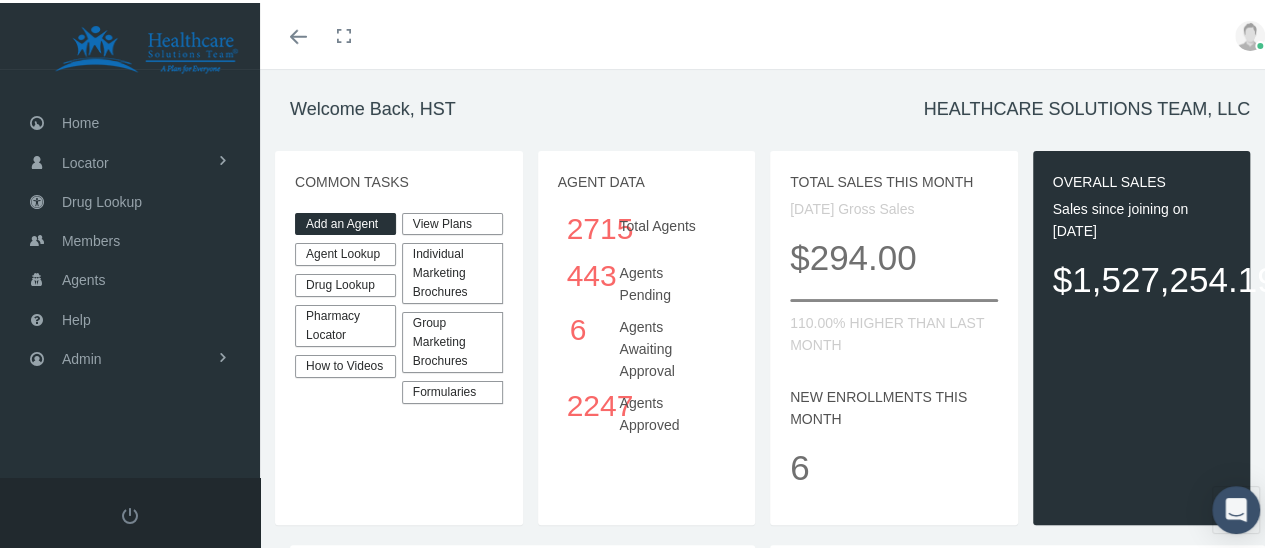 click on "Add an Agent" at bounding box center (345, 221) 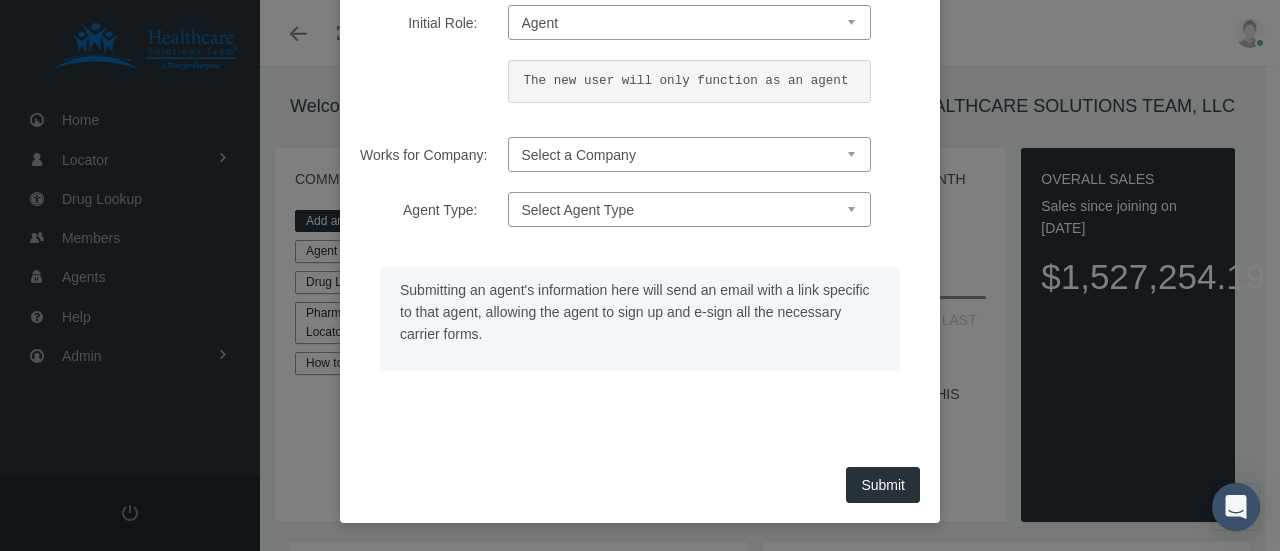 scroll, scrollTop: 0, scrollLeft: 0, axis: both 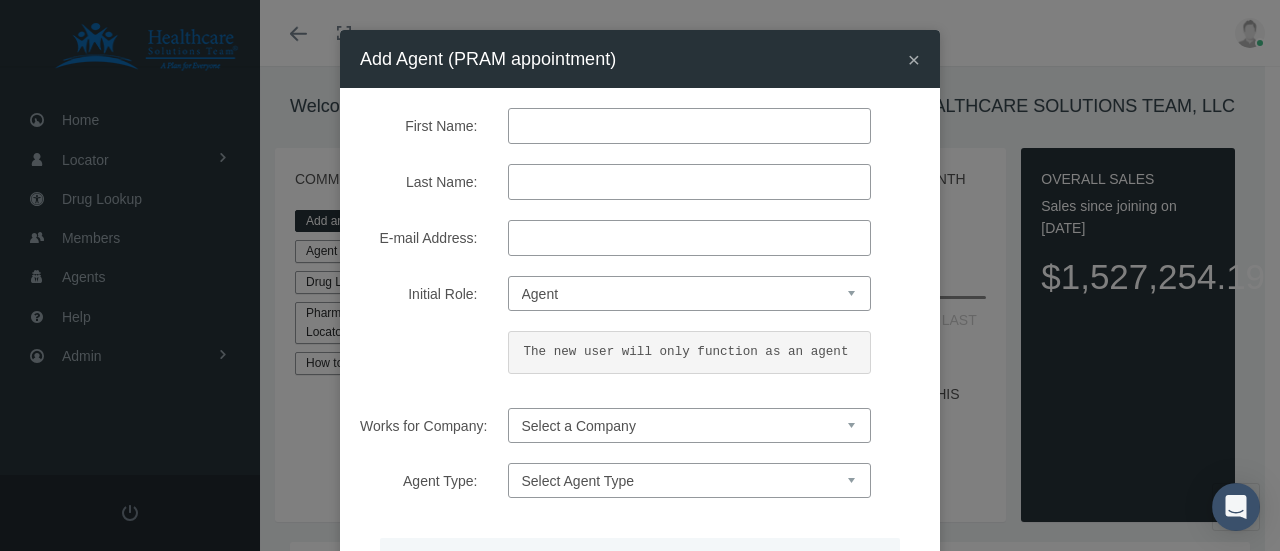 click on "First Name:" at bounding box center (689, 126) 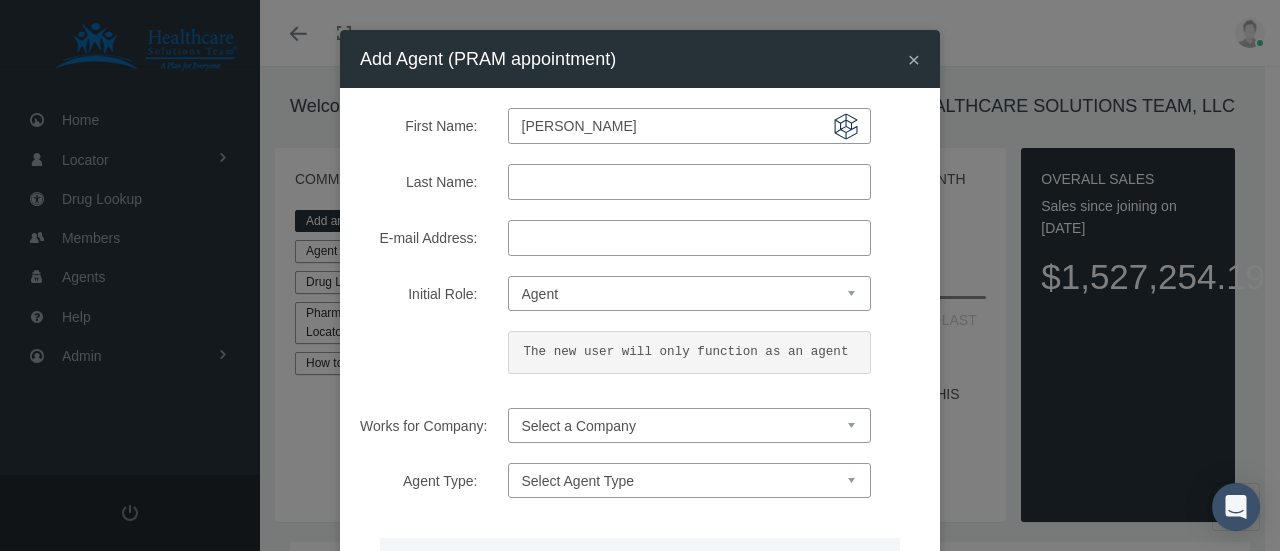 type on "[PERSON_NAME]" 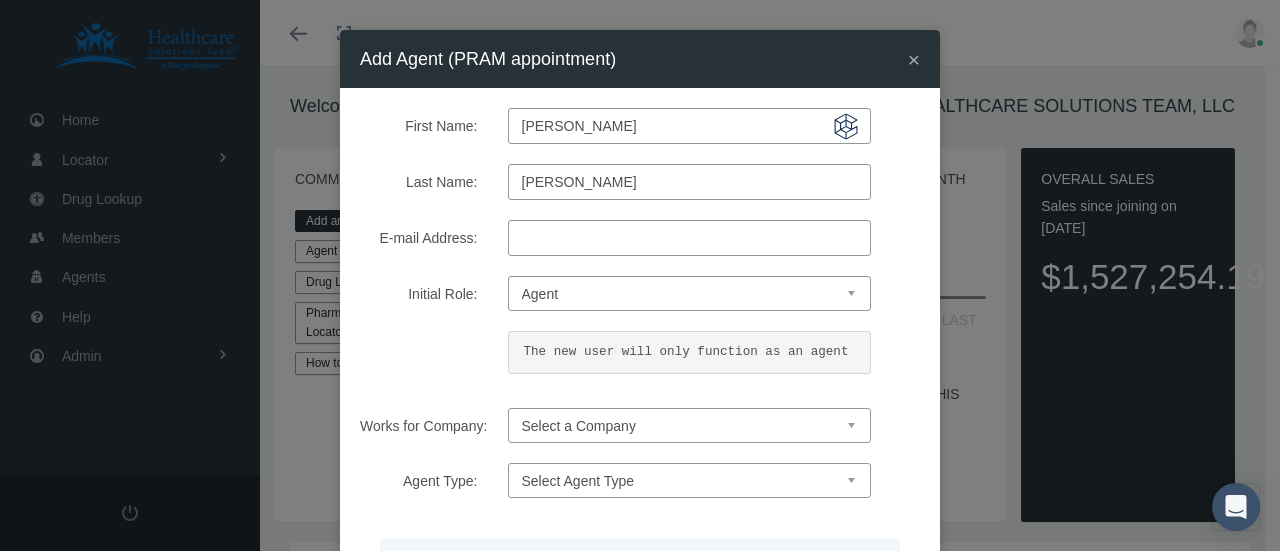 type on "[PERSON_NAME]" 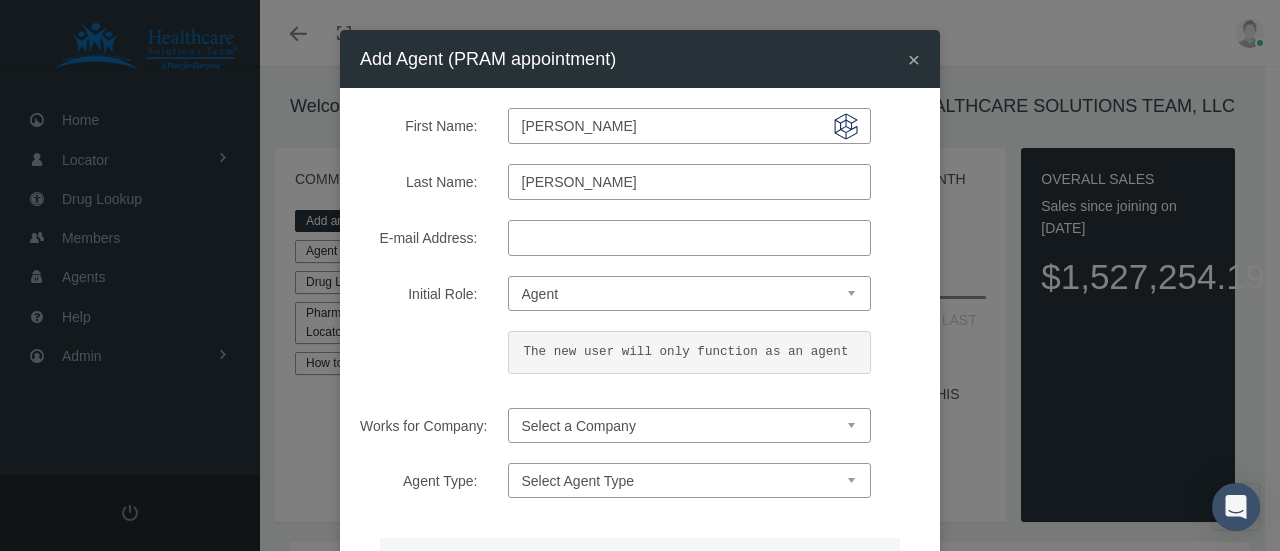 paste on "[EMAIL_ADDRESS][DOMAIN_NAME]" 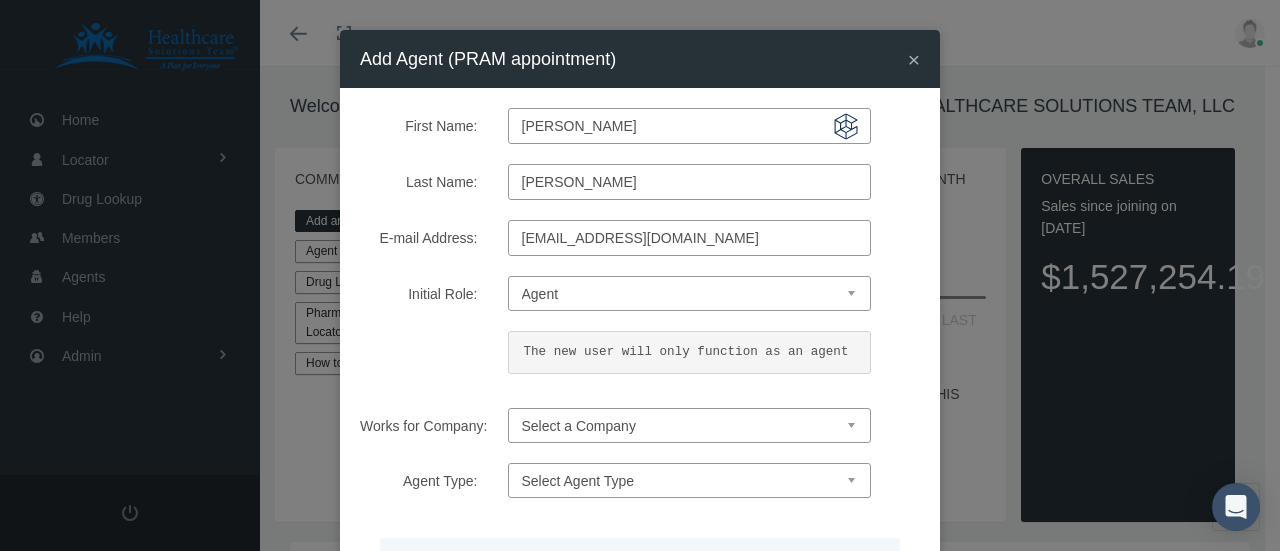 type on "[EMAIL_ADDRESS][DOMAIN_NAME]" 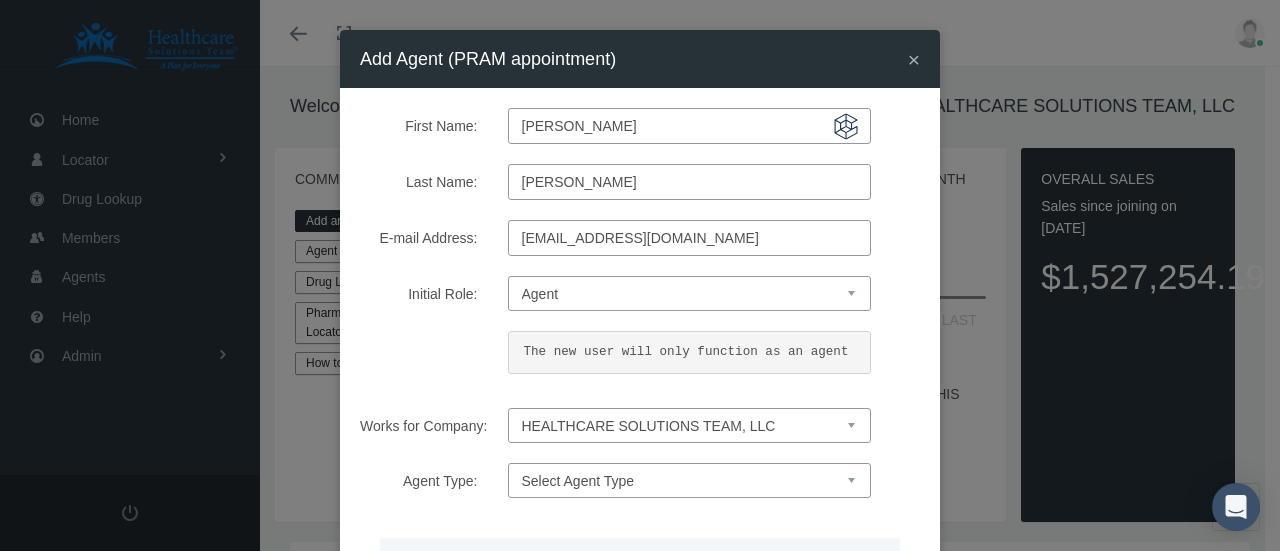 click on "Select a Company HEALTHCARE SOLUTIONS TEAM, LLC" at bounding box center (689, 425) 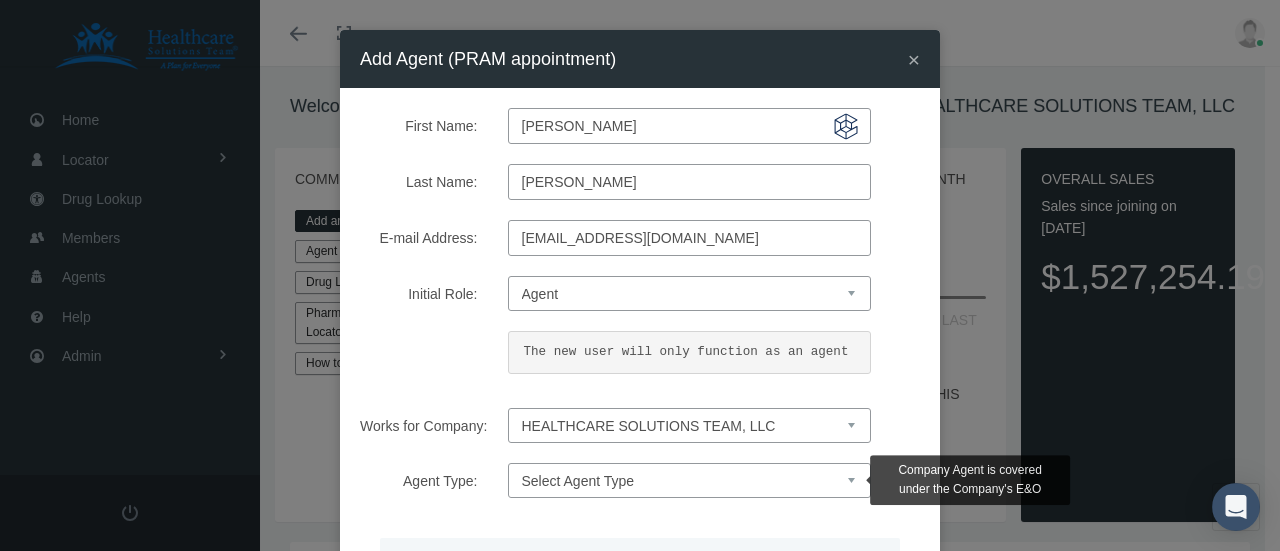 click on "Select Agent Type
Company Agent Associated Agent" at bounding box center [689, 480] 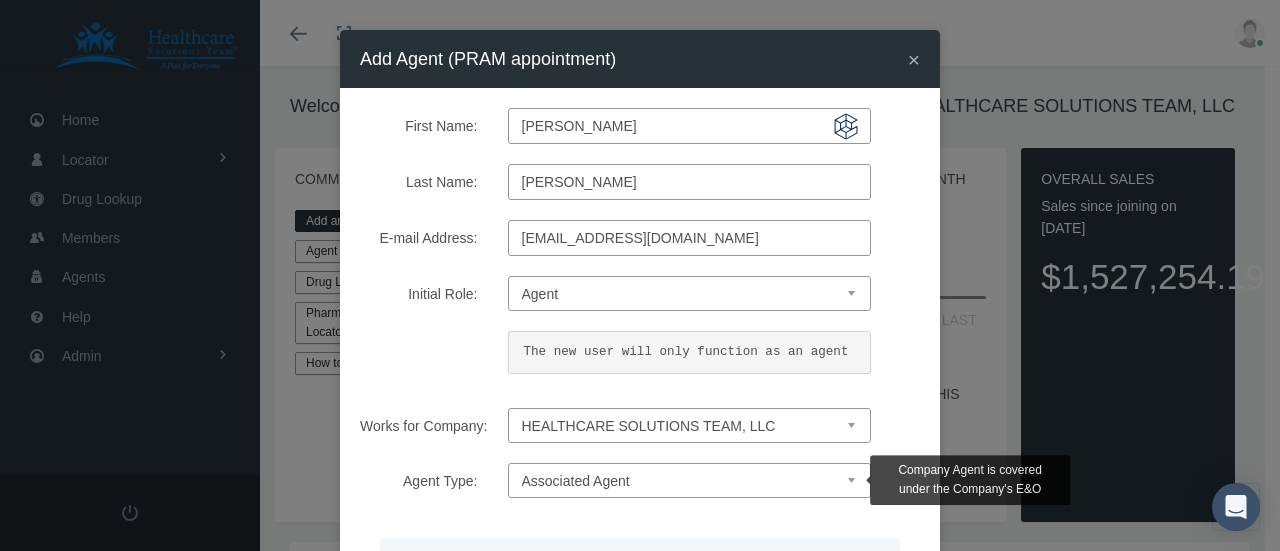 click on "Select Agent Type
Company Agent Associated Agent" at bounding box center [689, 480] 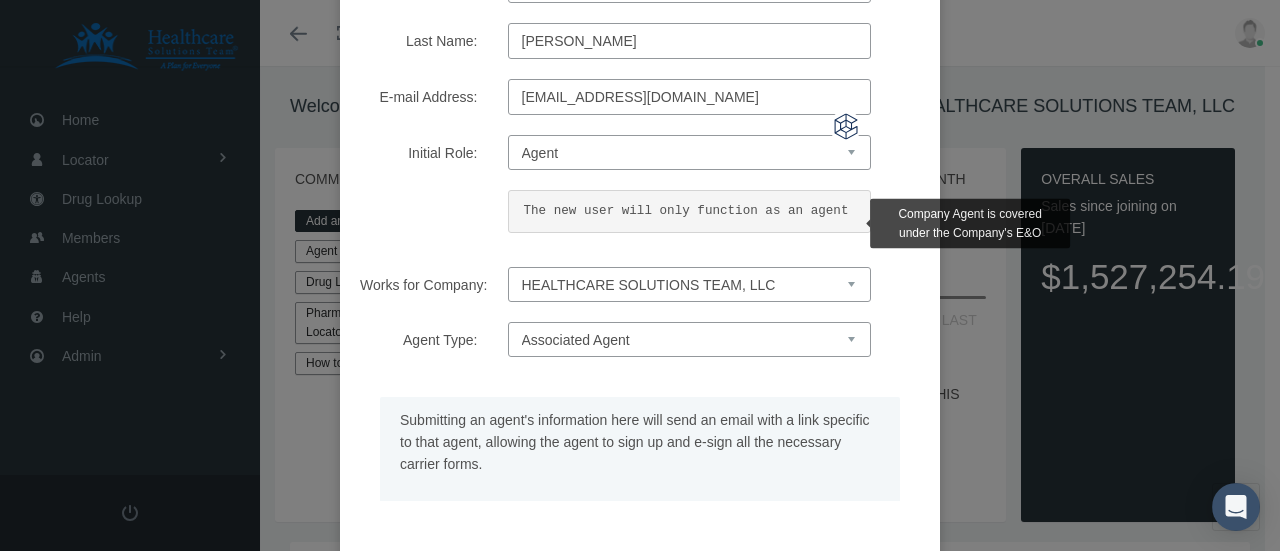 scroll, scrollTop: 271, scrollLeft: 0, axis: vertical 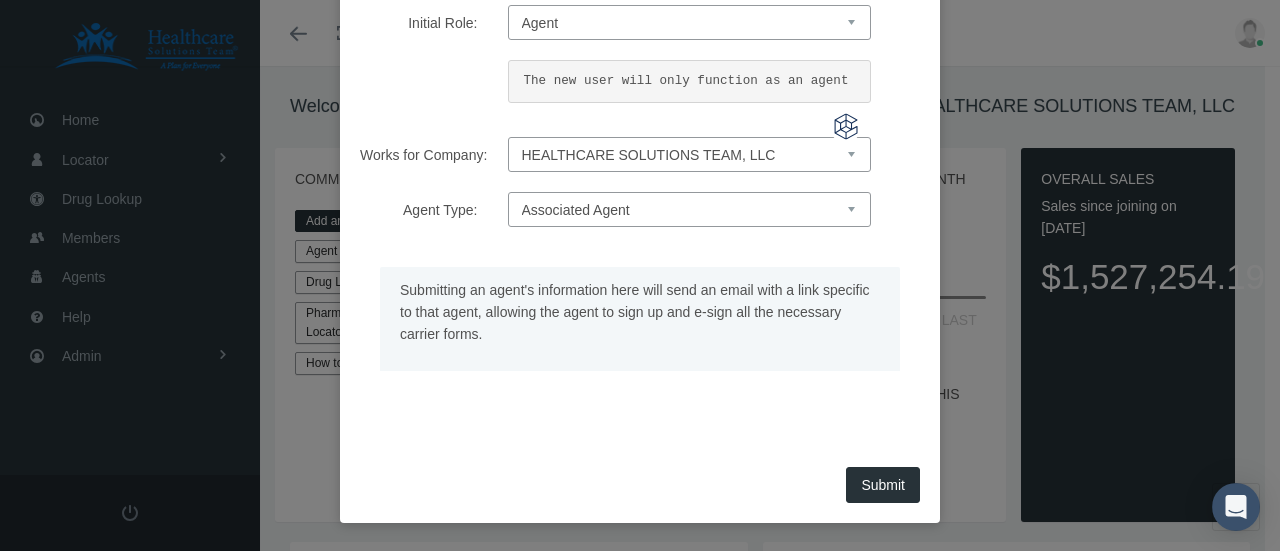 click on "Submitting an agent's information here will send an email with a link specific to that agent, allowing the agent to sign up and e-sign all the necessary carrier forms." at bounding box center (640, 334) 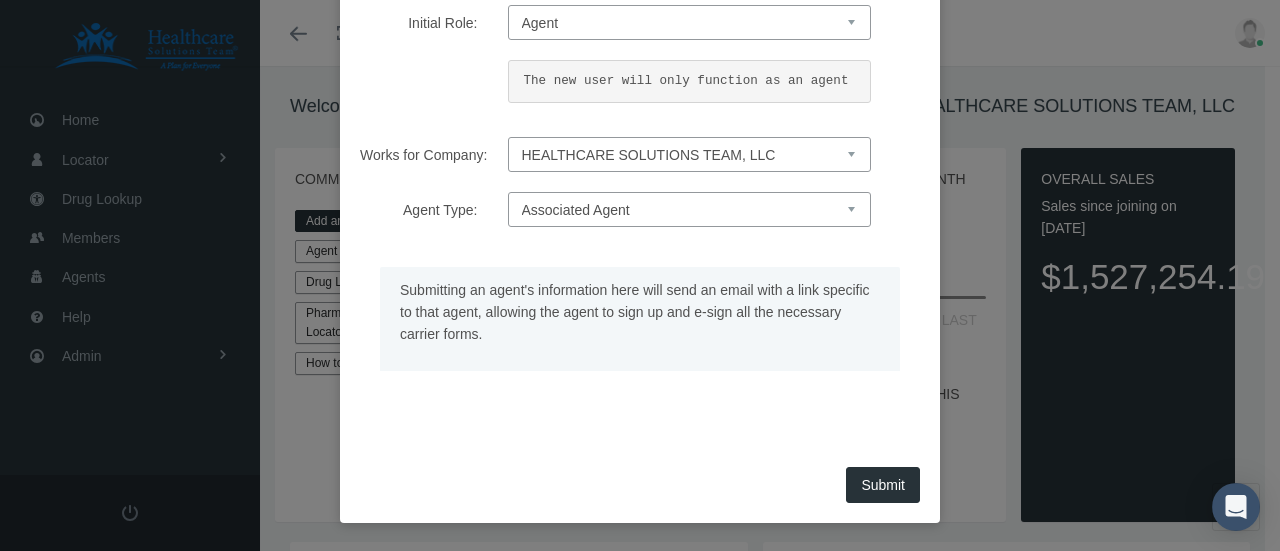 click on "Submit" at bounding box center (883, 485) 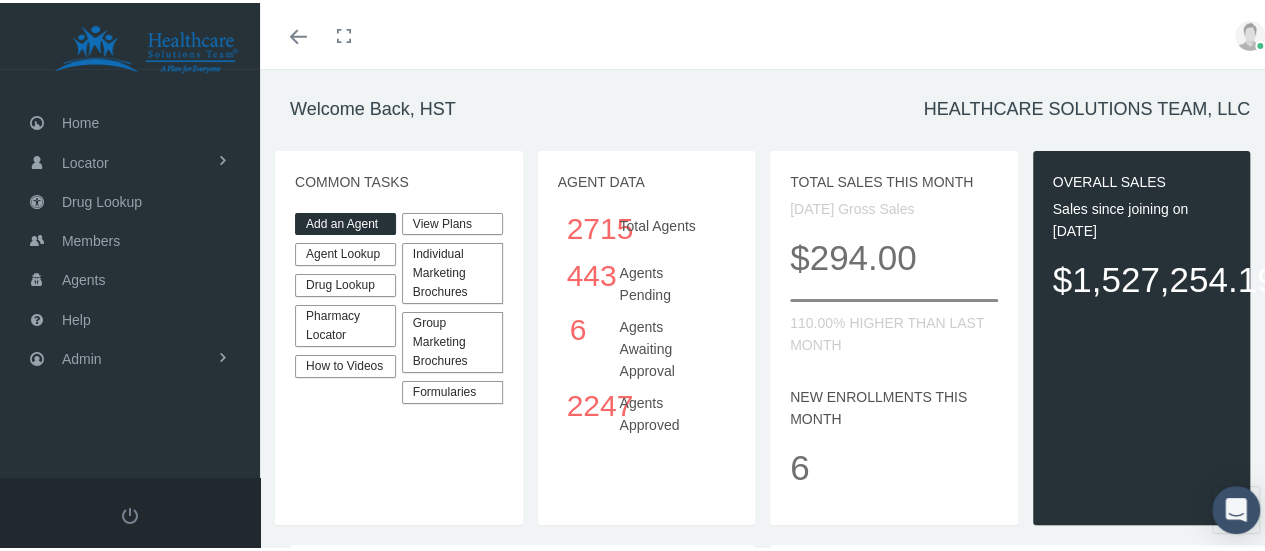 click on "Add an Agent" at bounding box center [345, 221] 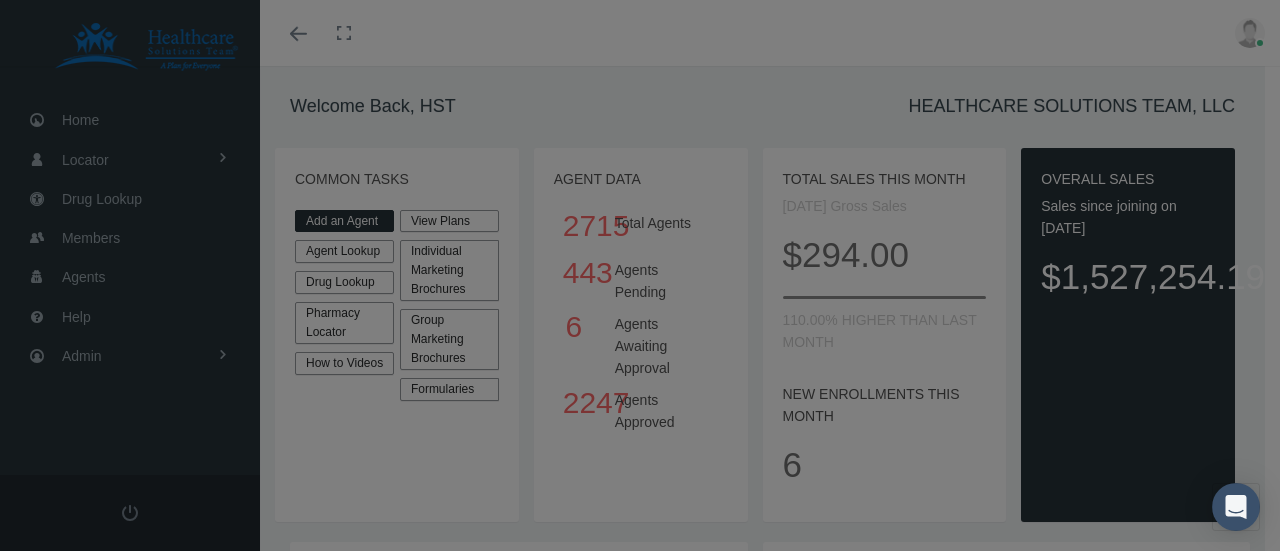 scroll, scrollTop: 0, scrollLeft: 0, axis: both 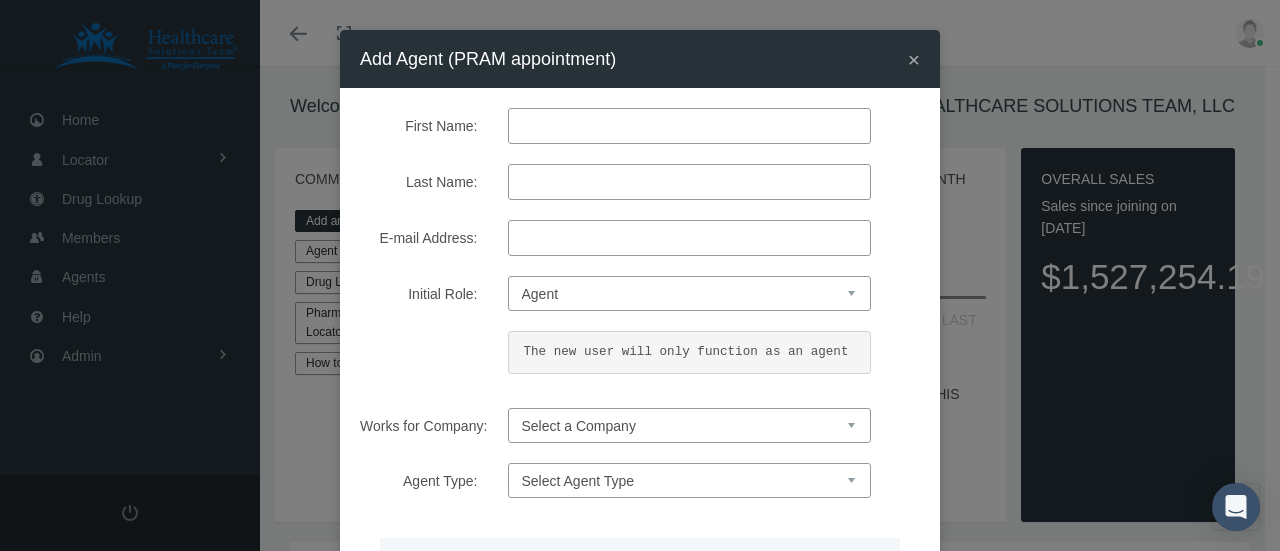 click on "First Name:" at bounding box center [689, 126] 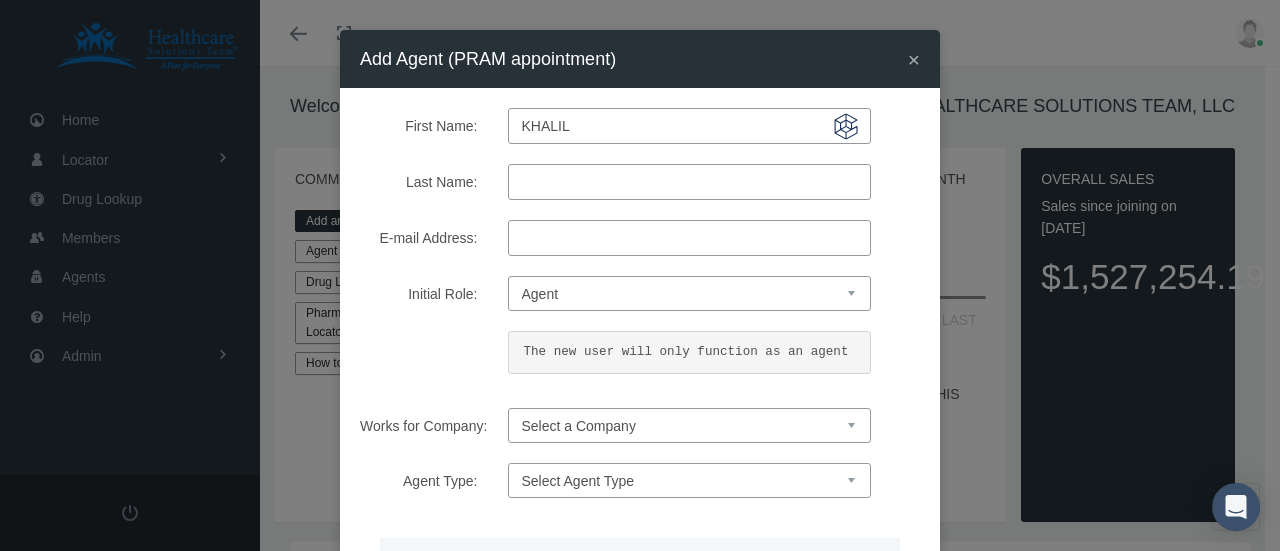 type on "khalil" 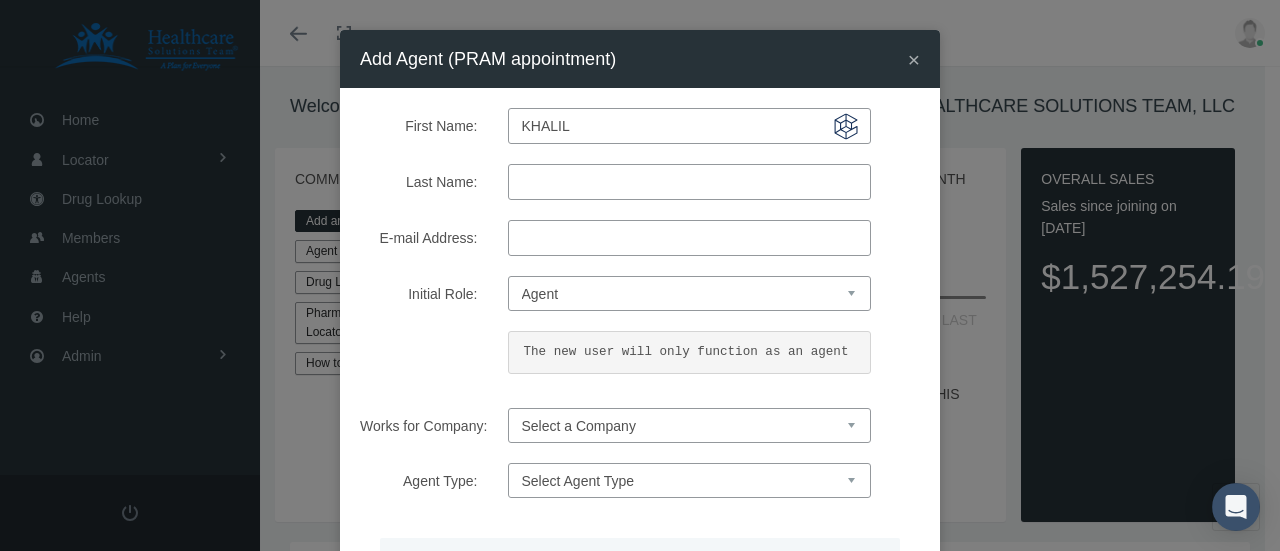paste on "[PERSON_NAME]" 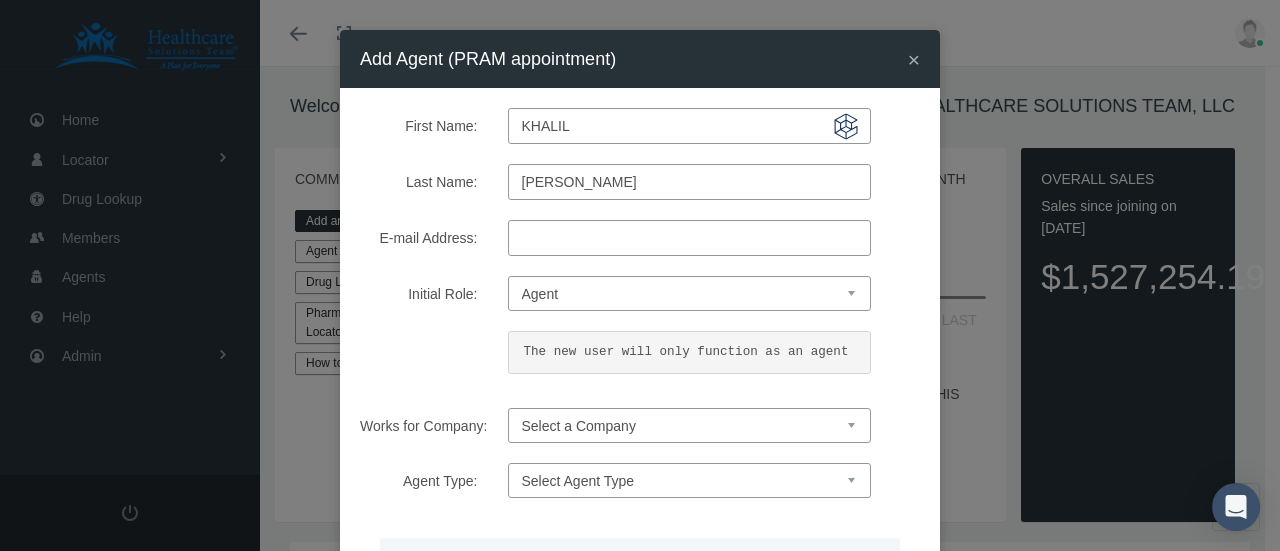 type on "[PERSON_NAME]" 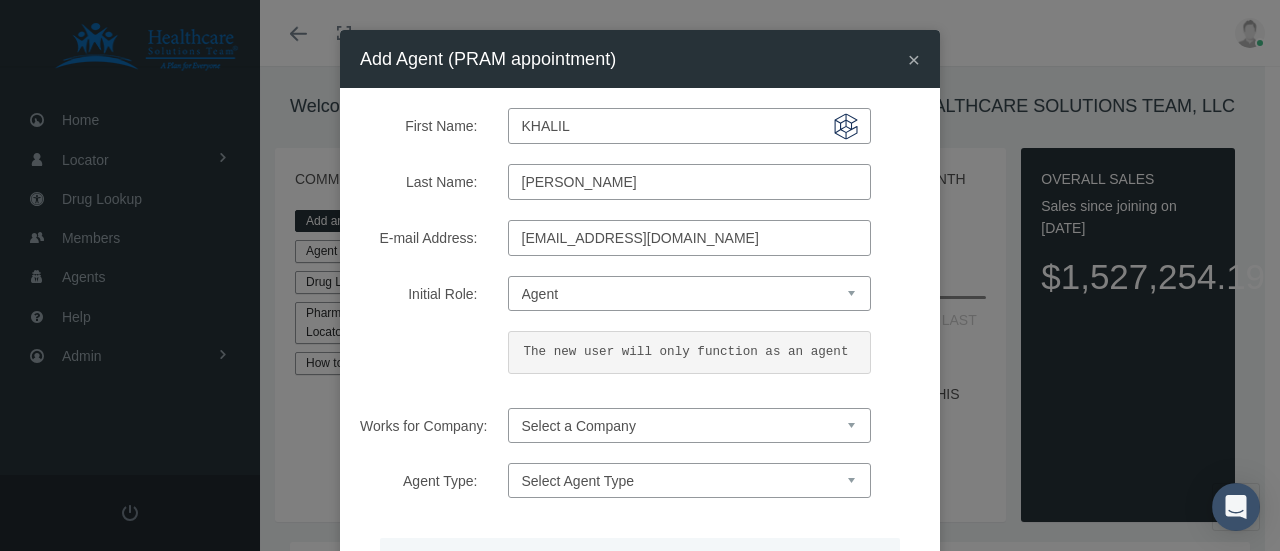 type on "[EMAIL_ADDRESS][DOMAIN_NAME]" 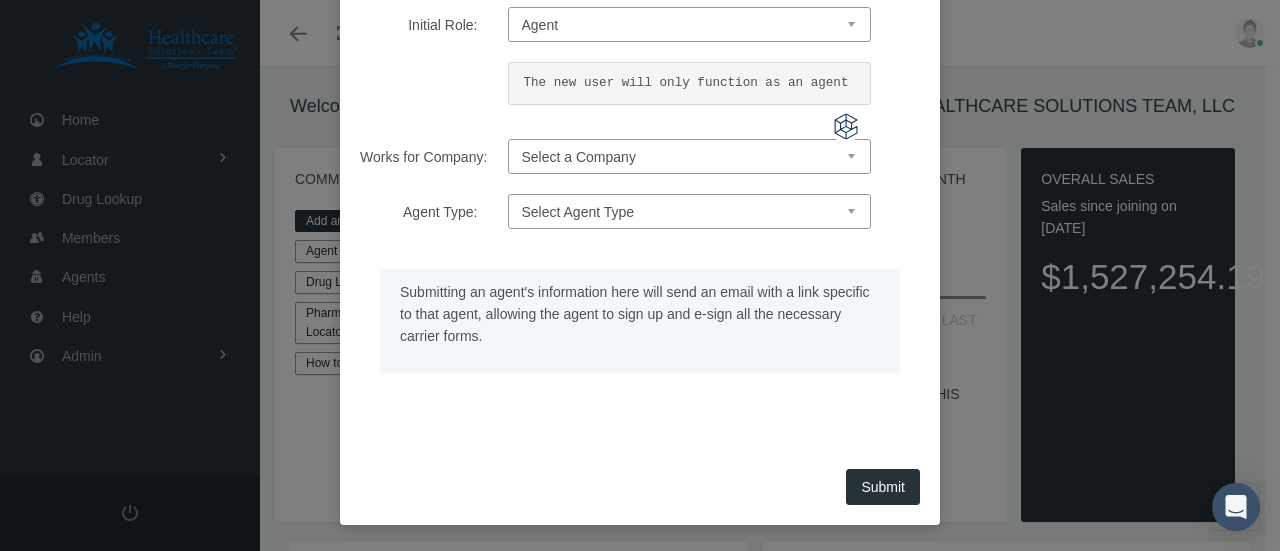 scroll, scrollTop: 271, scrollLeft: 0, axis: vertical 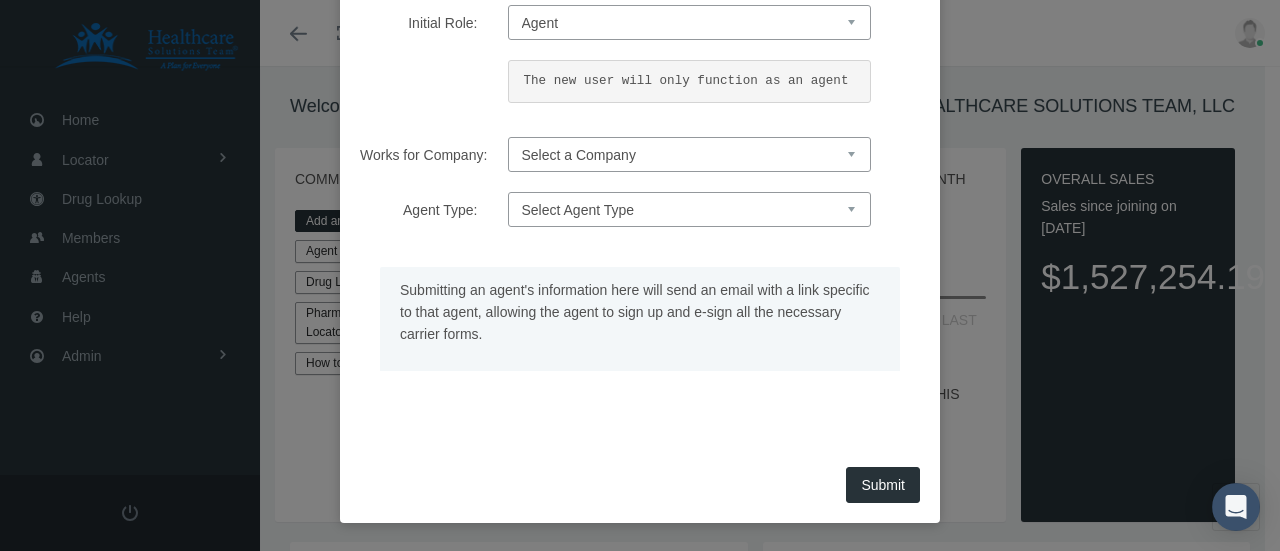 click on "Select a Company HEALTHCARE SOLUTIONS TEAM, LLC" at bounding box center [689, 154] 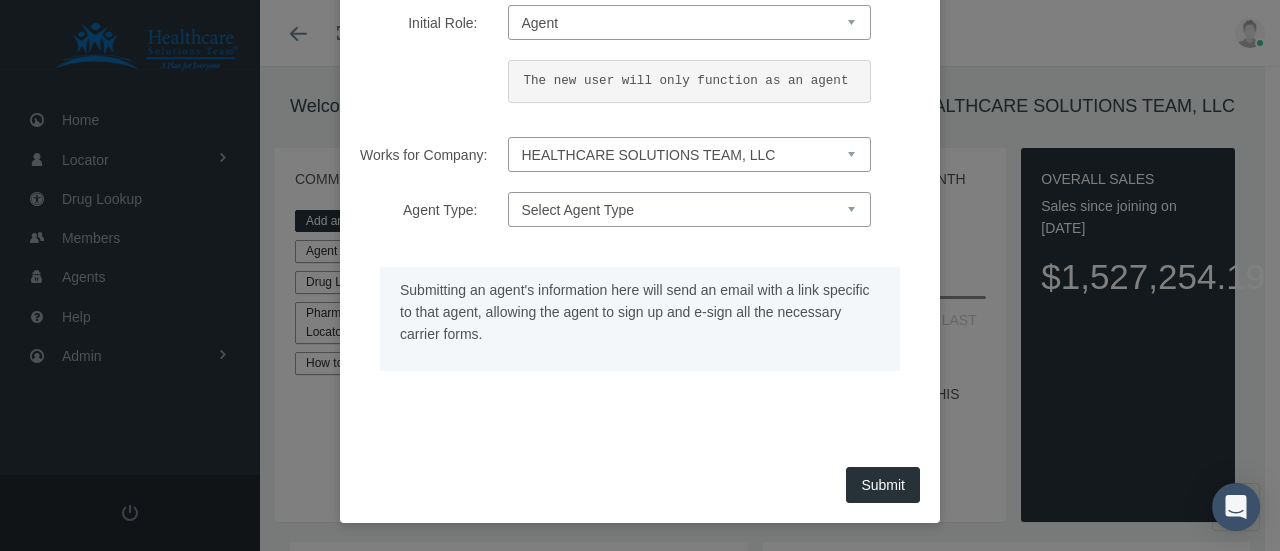 click on "Select a Company HEALTHCARE SOLUTIONS TEAM, LLC" at bounding box center (689, 154) 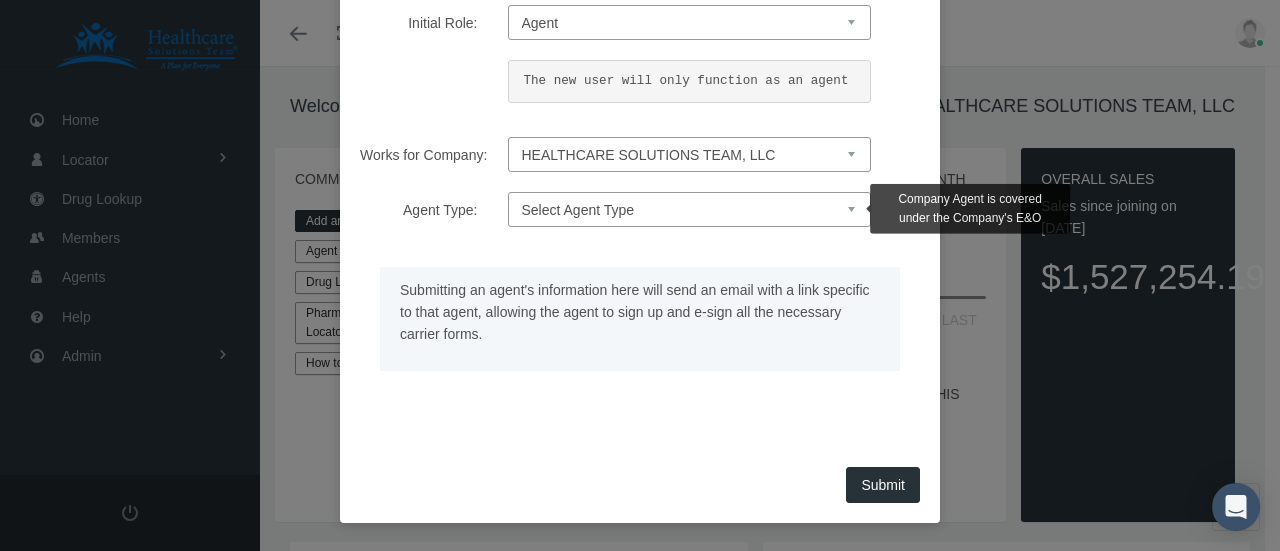 click on "Select Agent Type
Company Agent Associated Agent" at bounding box center (689, 209) 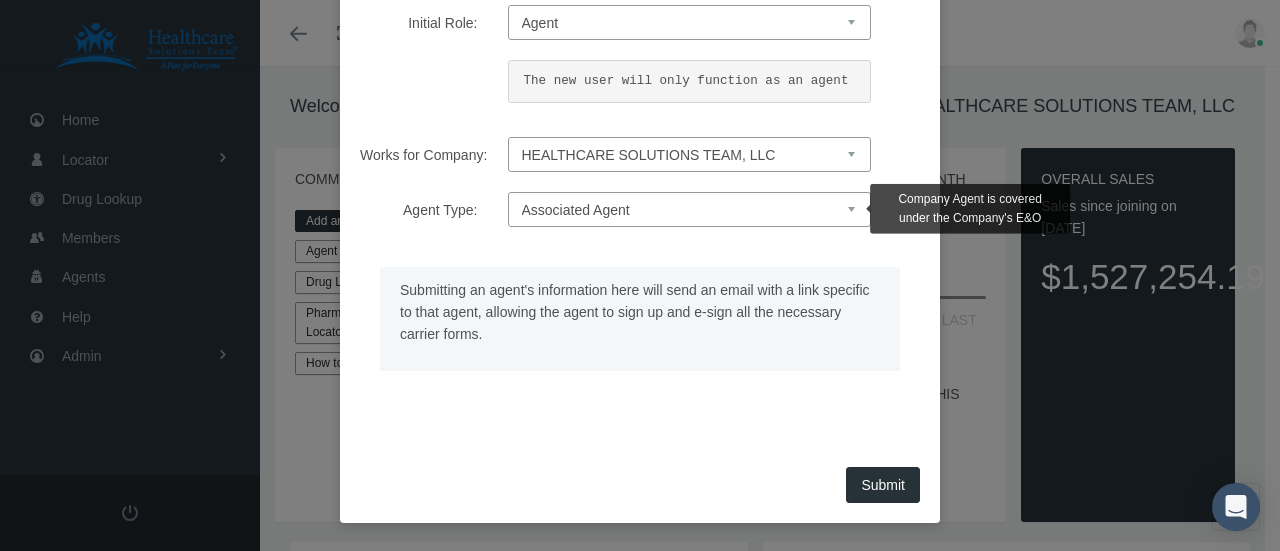 click on "Select Agent Type
Company Agent Associated Agent" at bounding box center [689, 209] 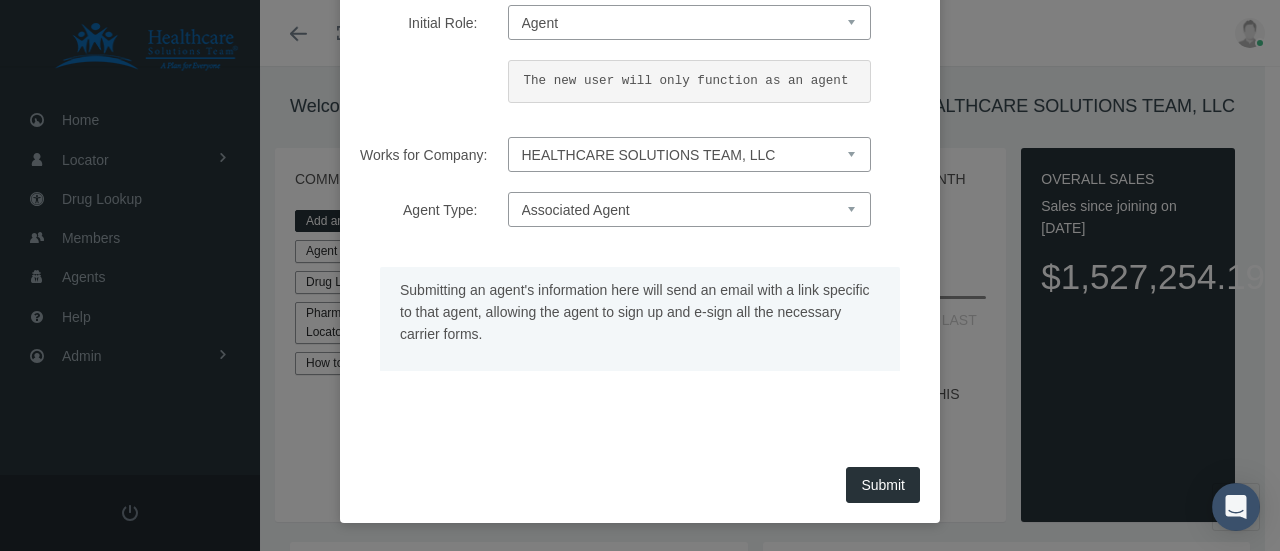 click on "Submit" at bounding box center (883, 485) 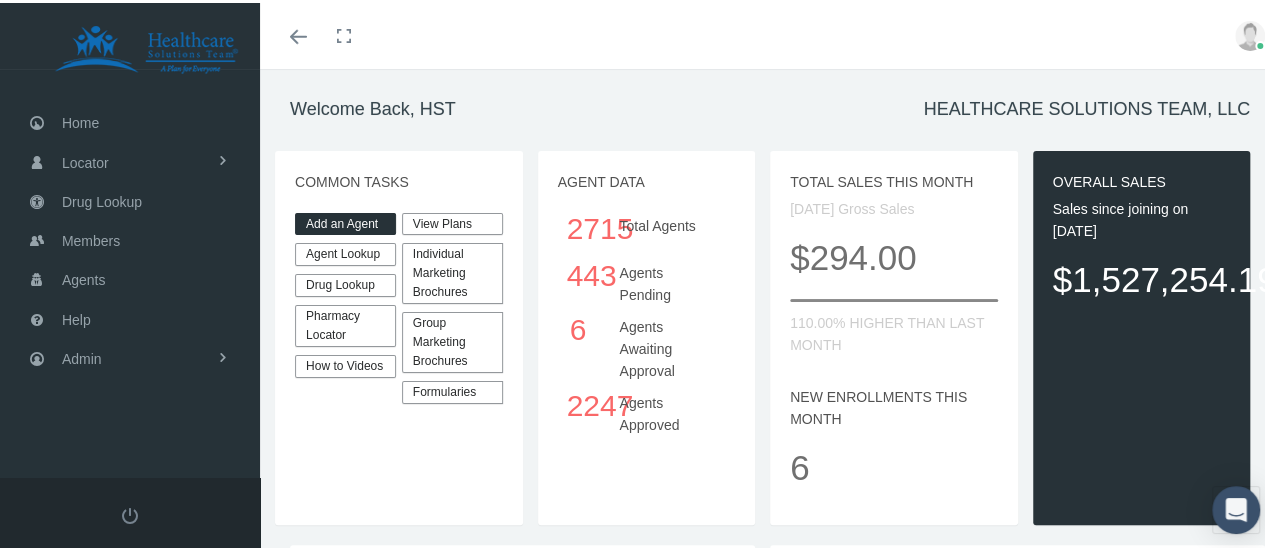 click on "Add an Agent" at bounding box center (345, 221) 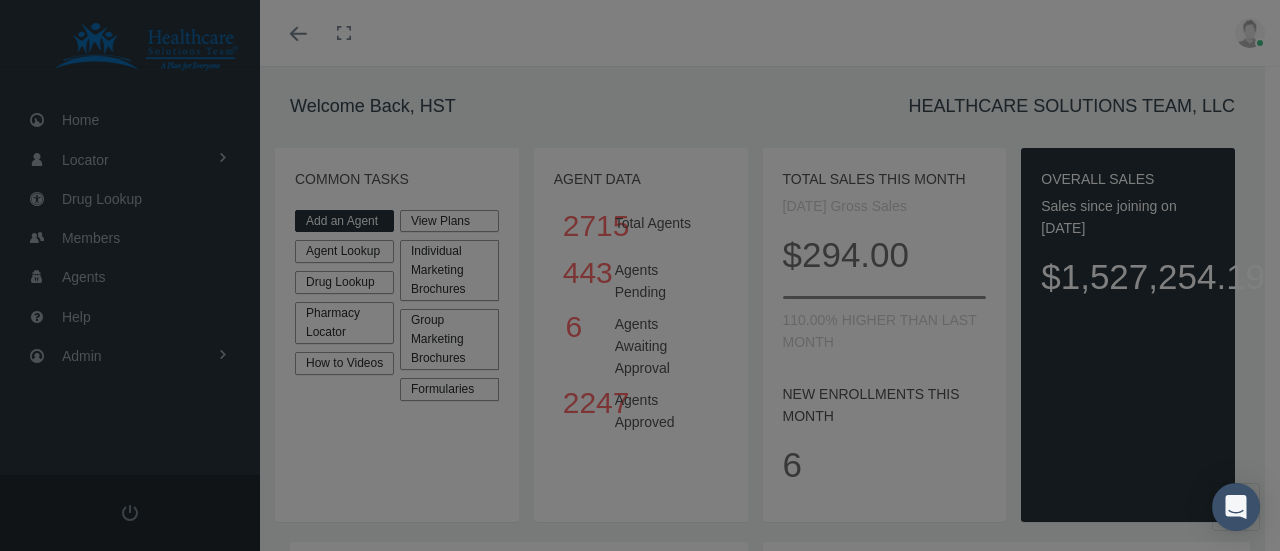 scroll, scrollTop: 0, scrollLeft: 0, axis: both 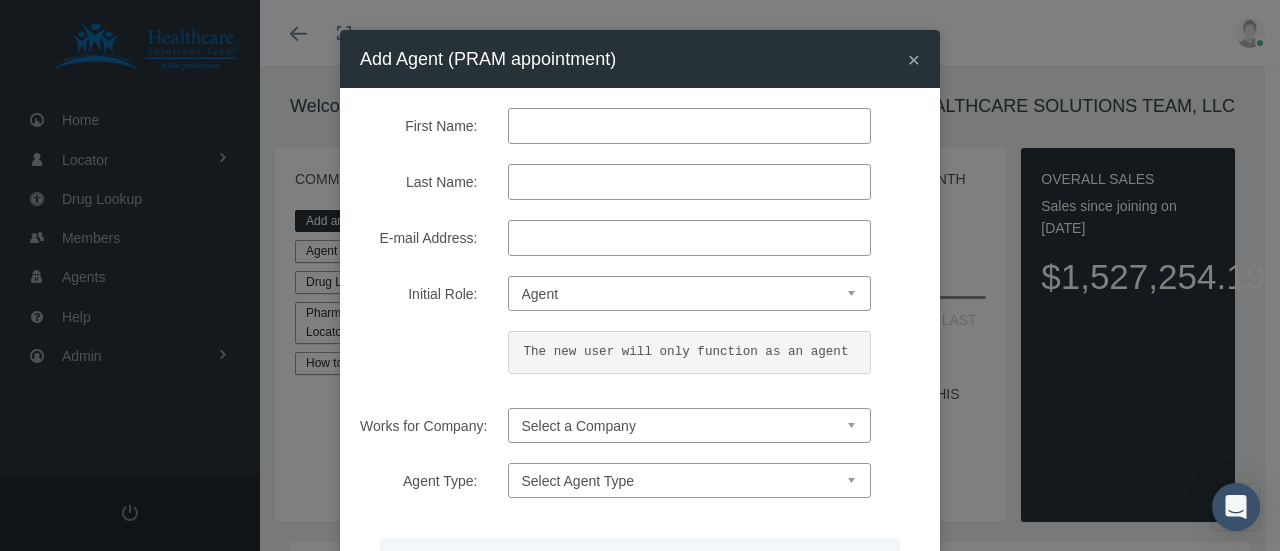 click on "First Name:" at bounding box center [689, 126] 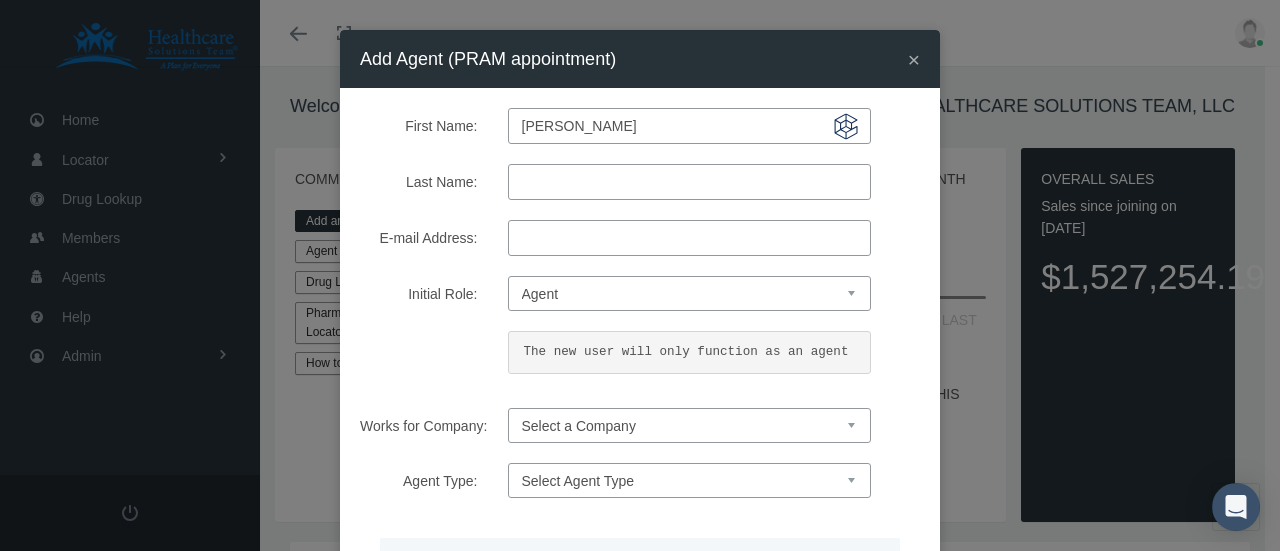 type on "[PERSON_NAME]" 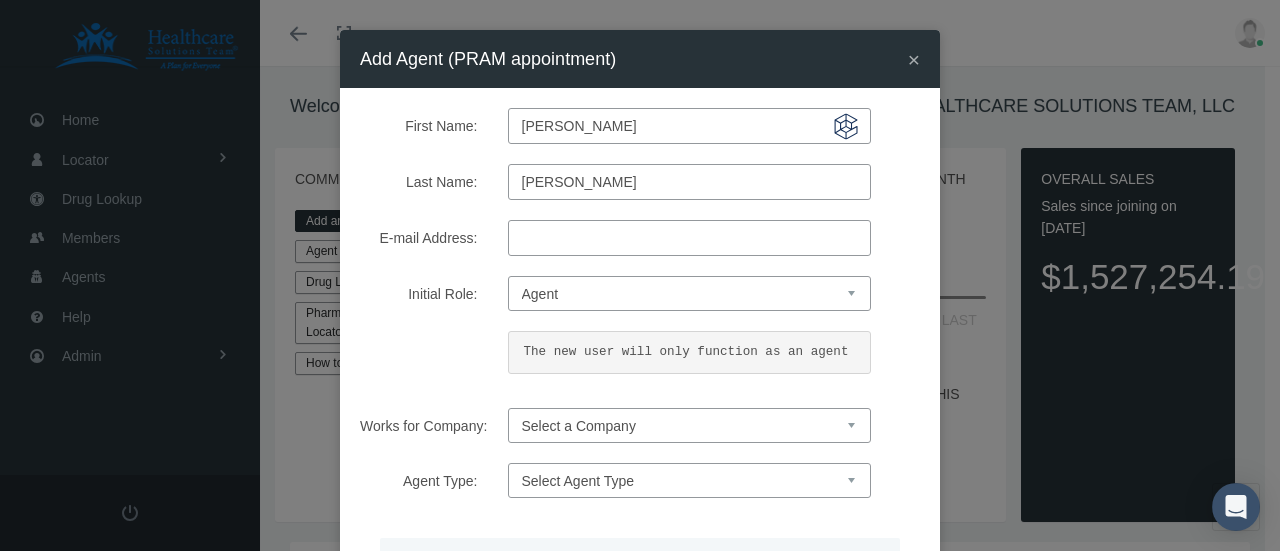 type on "[PERSON_NAME]" 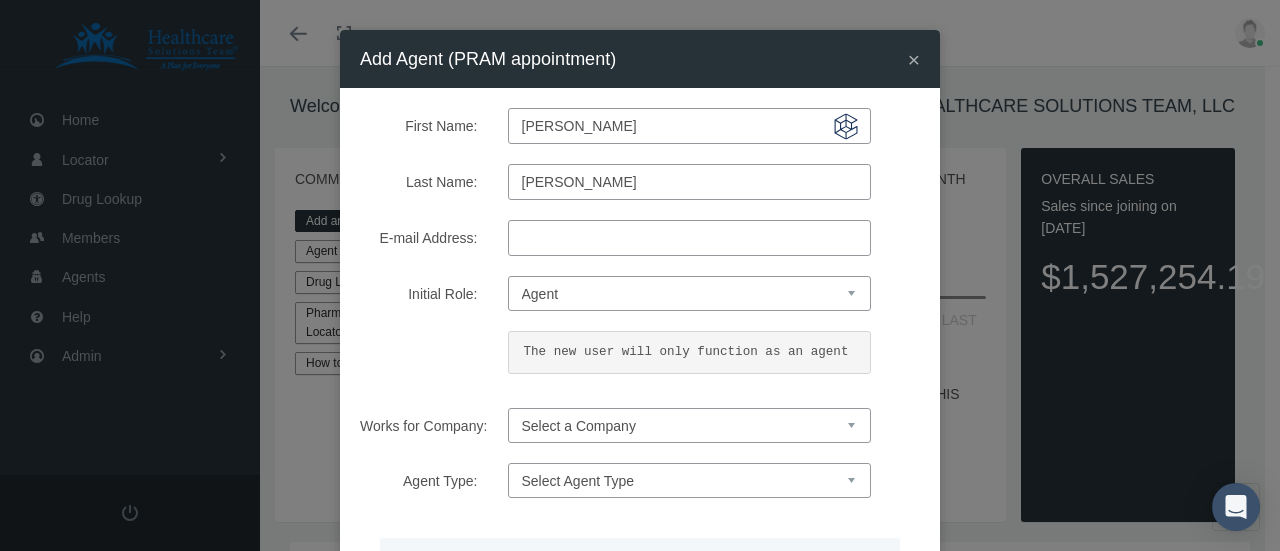 paste on "[EMAIL_ADDRESS][DOMAIN_NAME]" 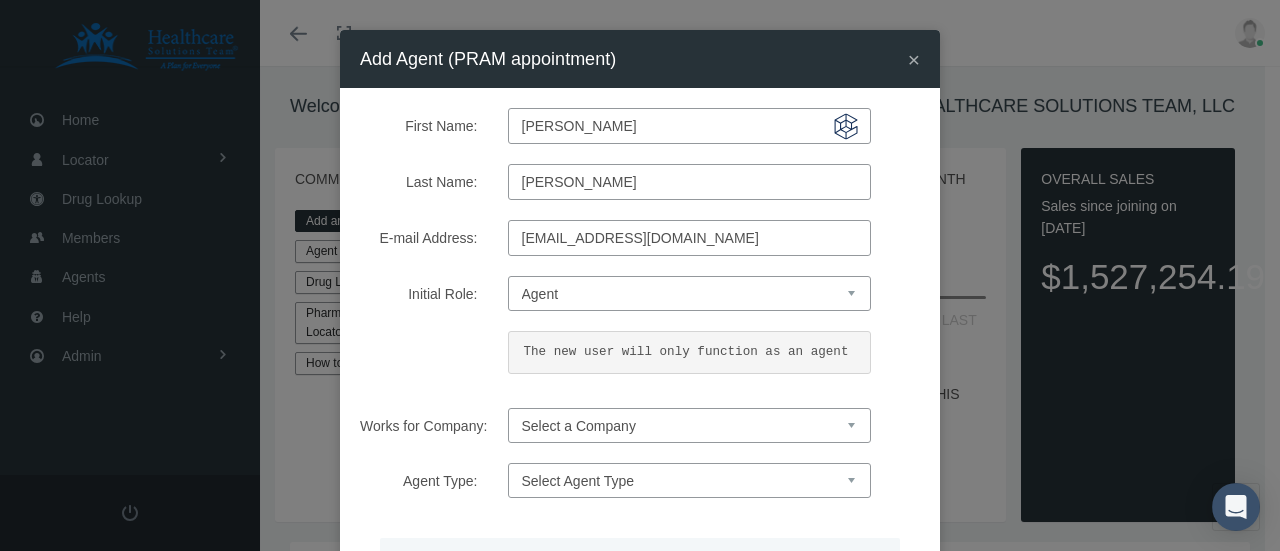 type on "[EMAIL_ADDRESS][DOMAIN_NAME]" 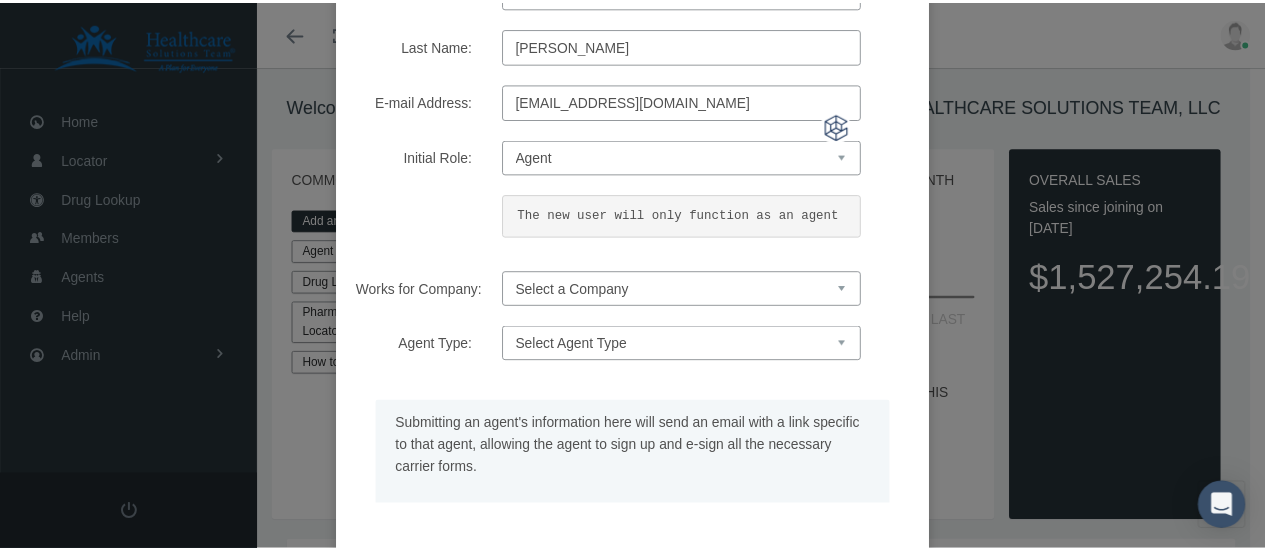 scroll, scrollTop: 271, scrollLeft: 0, axis: vertical 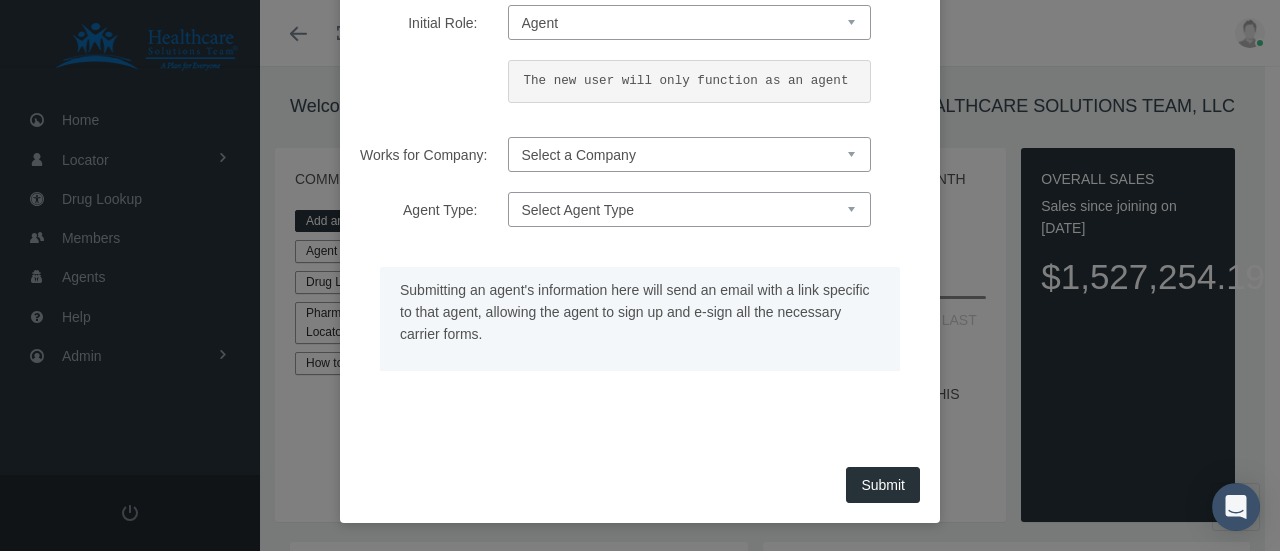 click on "Select a Company HEALTHCARE SOLUTIONS TEAM, LLC" at bounding box center [689, 154] 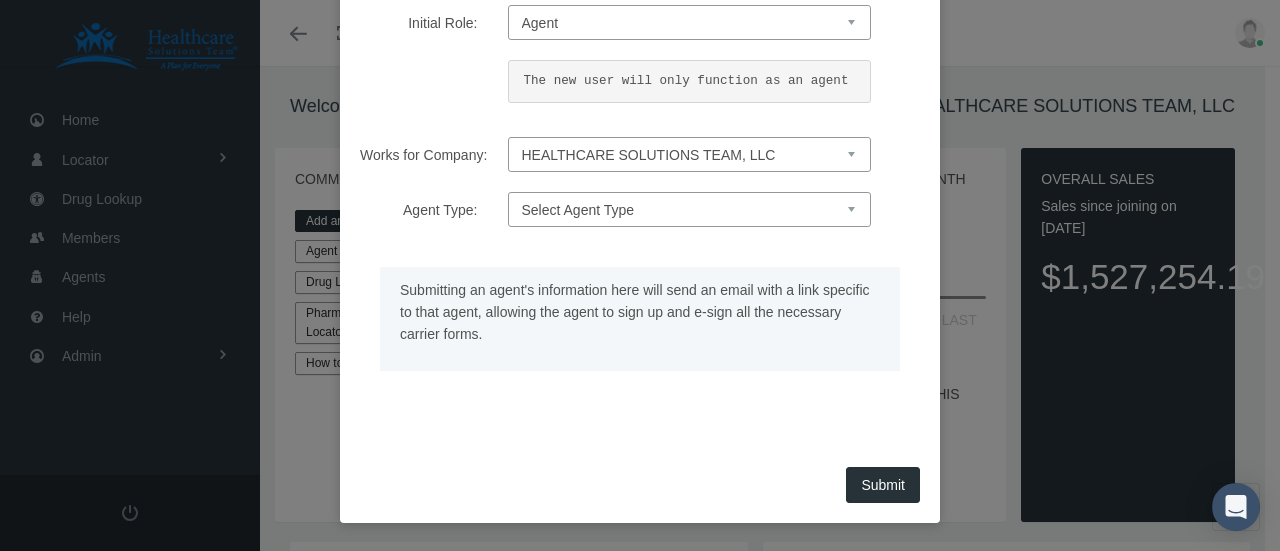 click on "Select a Company HEALTHCARE SOLUTIONS TEAM, LLC" at bounding box center (689, 154) 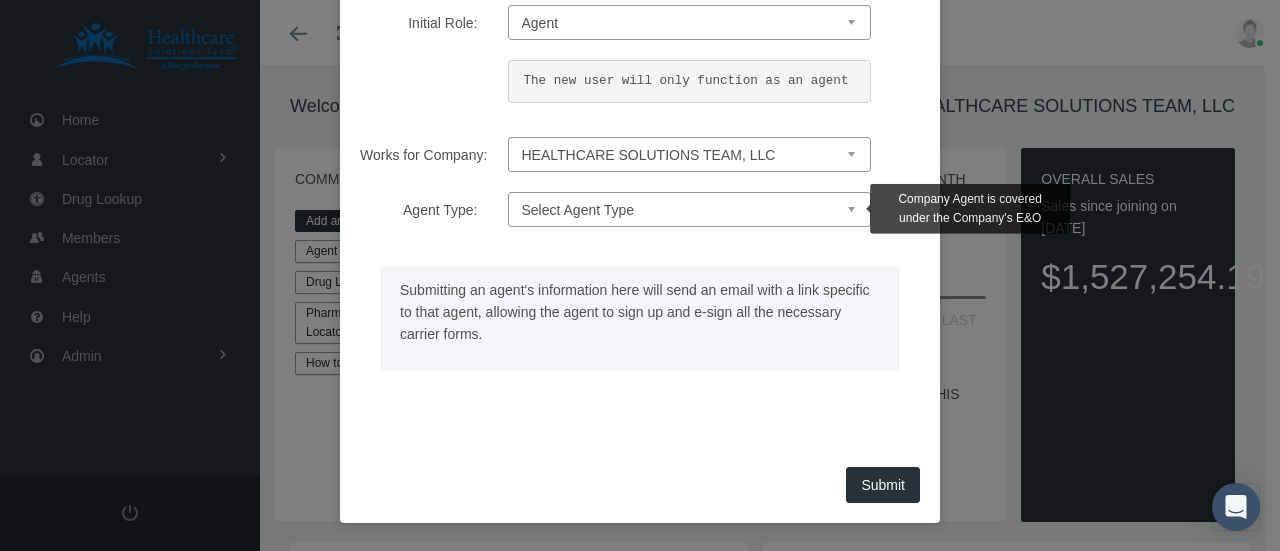 click on "Select Agent Type
Company Agent Associated Agent" at bounding box center (689, 209) 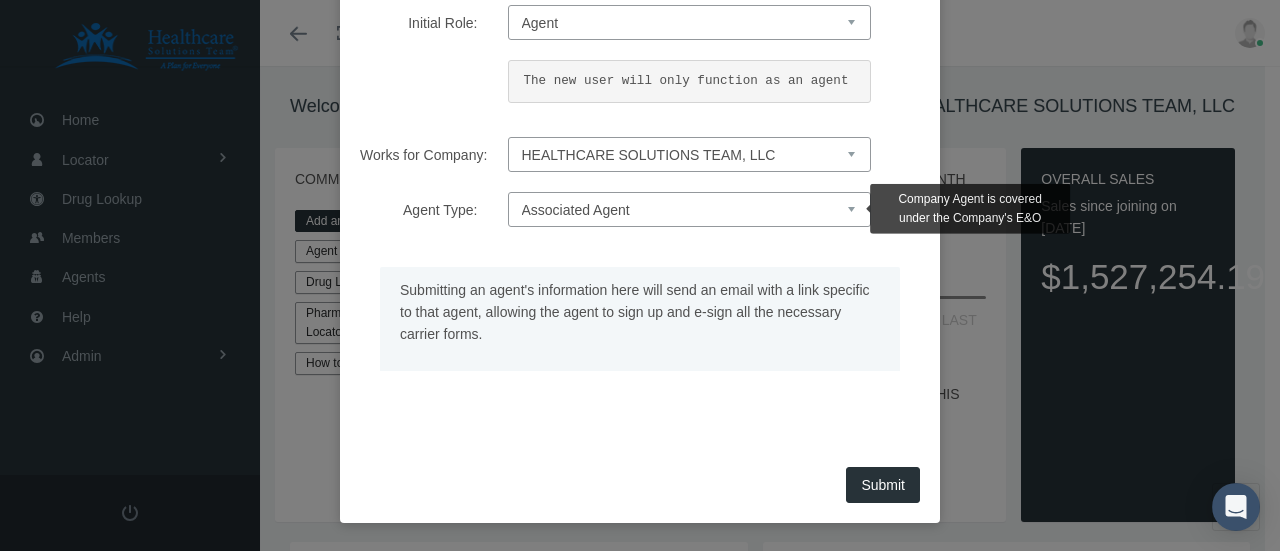 click on "Select Agent Type
Company Agent Associated Agent" at bounding box center (689, 209) 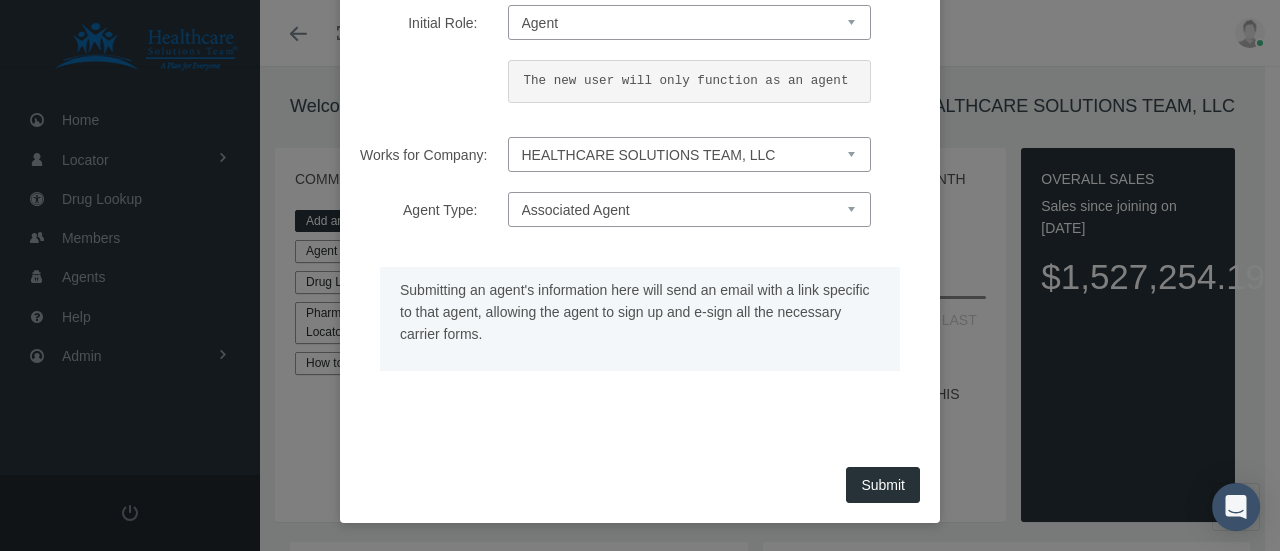 click on "Submit" at bounding box center (883, 485) 